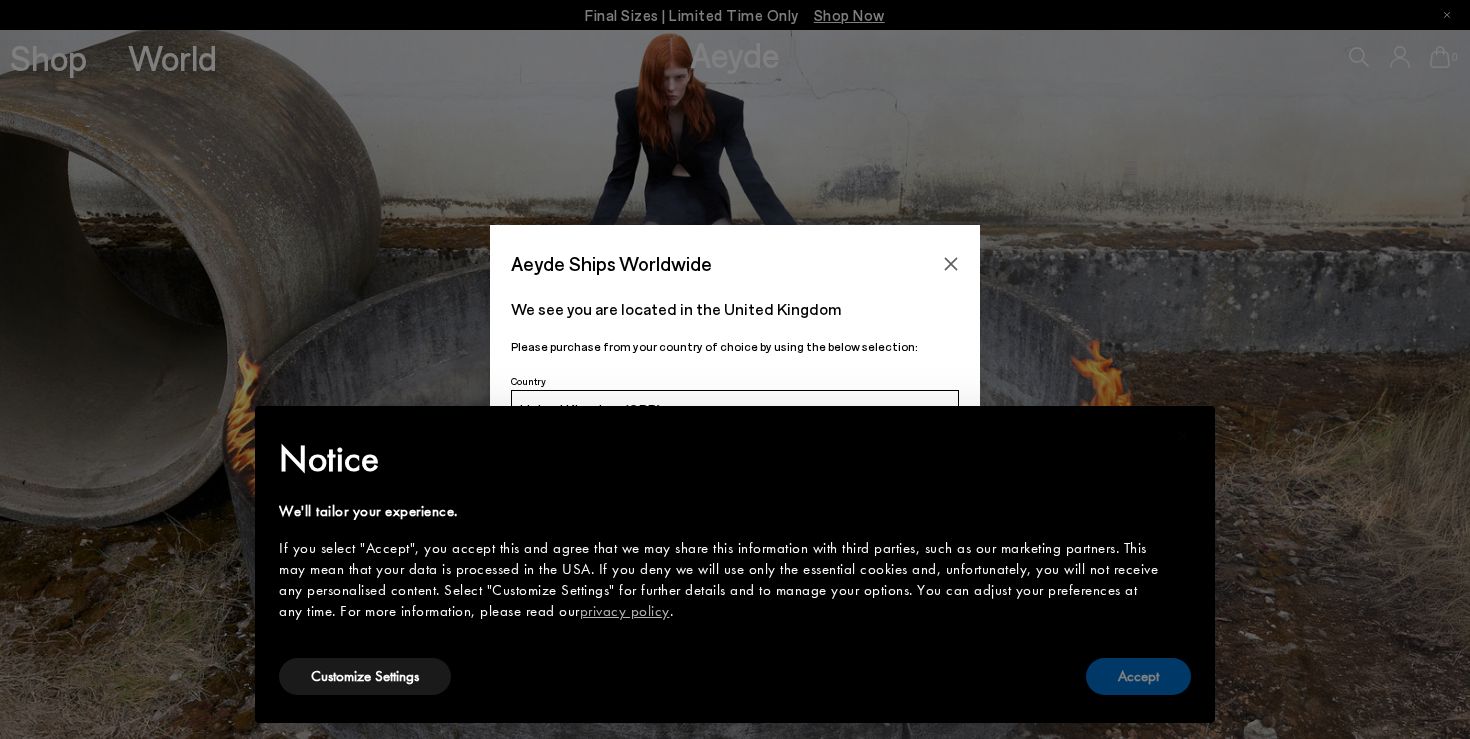 scroll, scrollTop: 0, scrollLeft: 0, axis: both 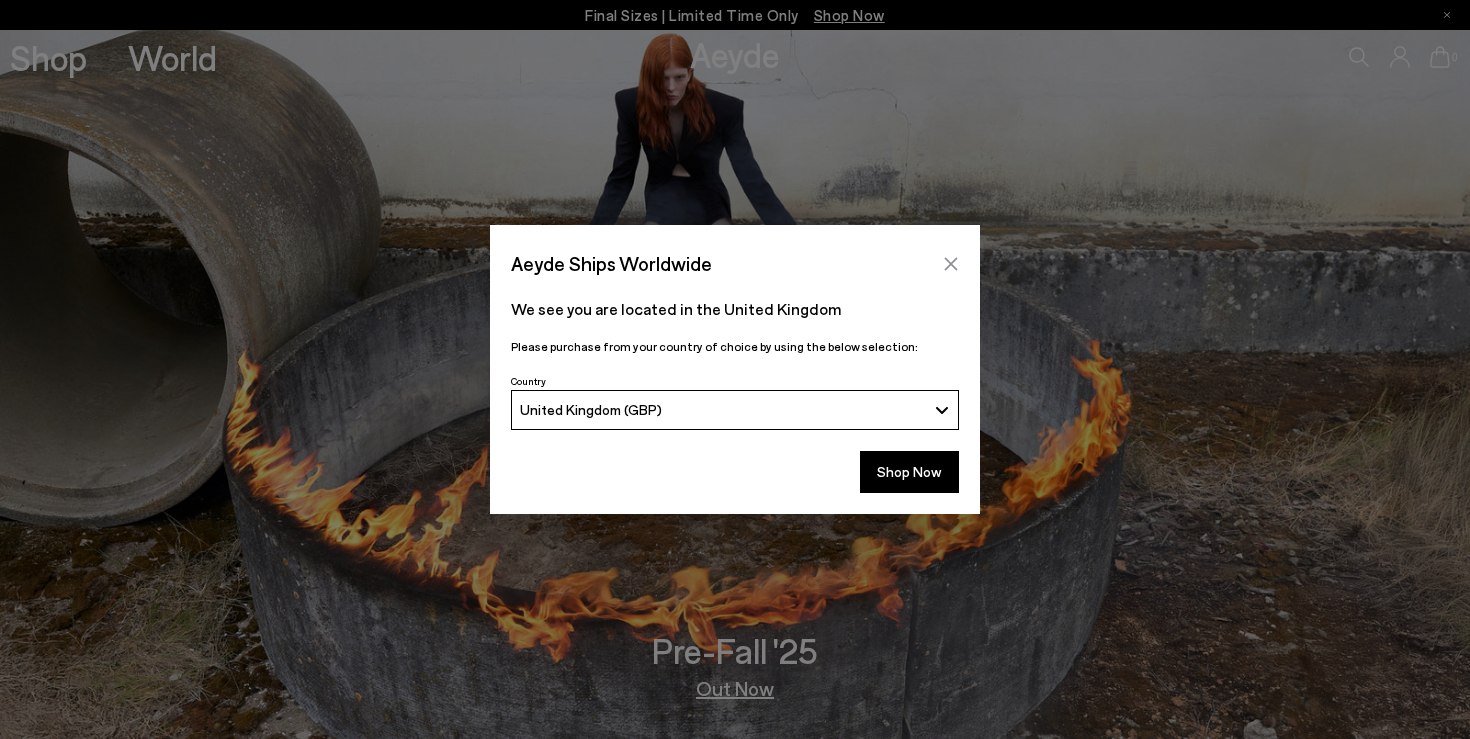 click 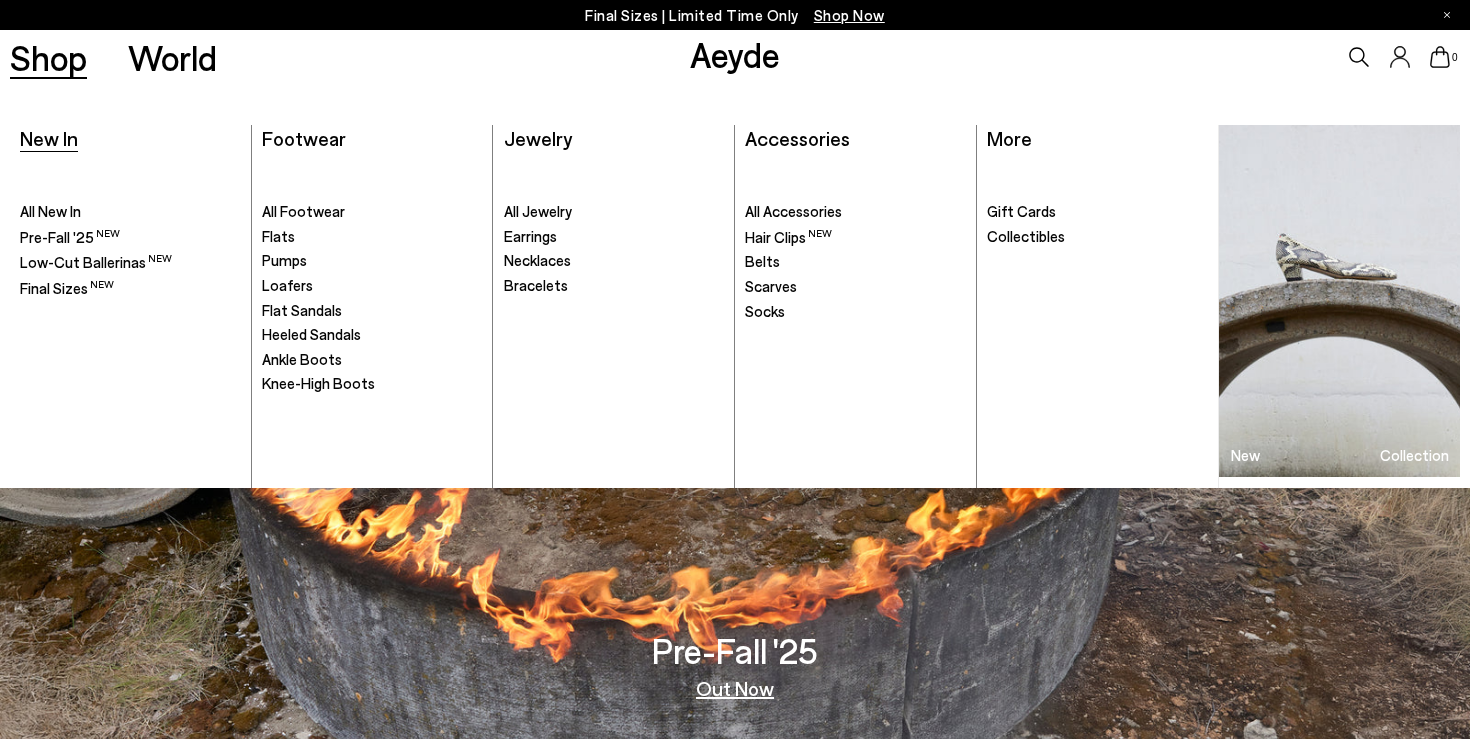 click on "New In" at bounding box center [49, 138] 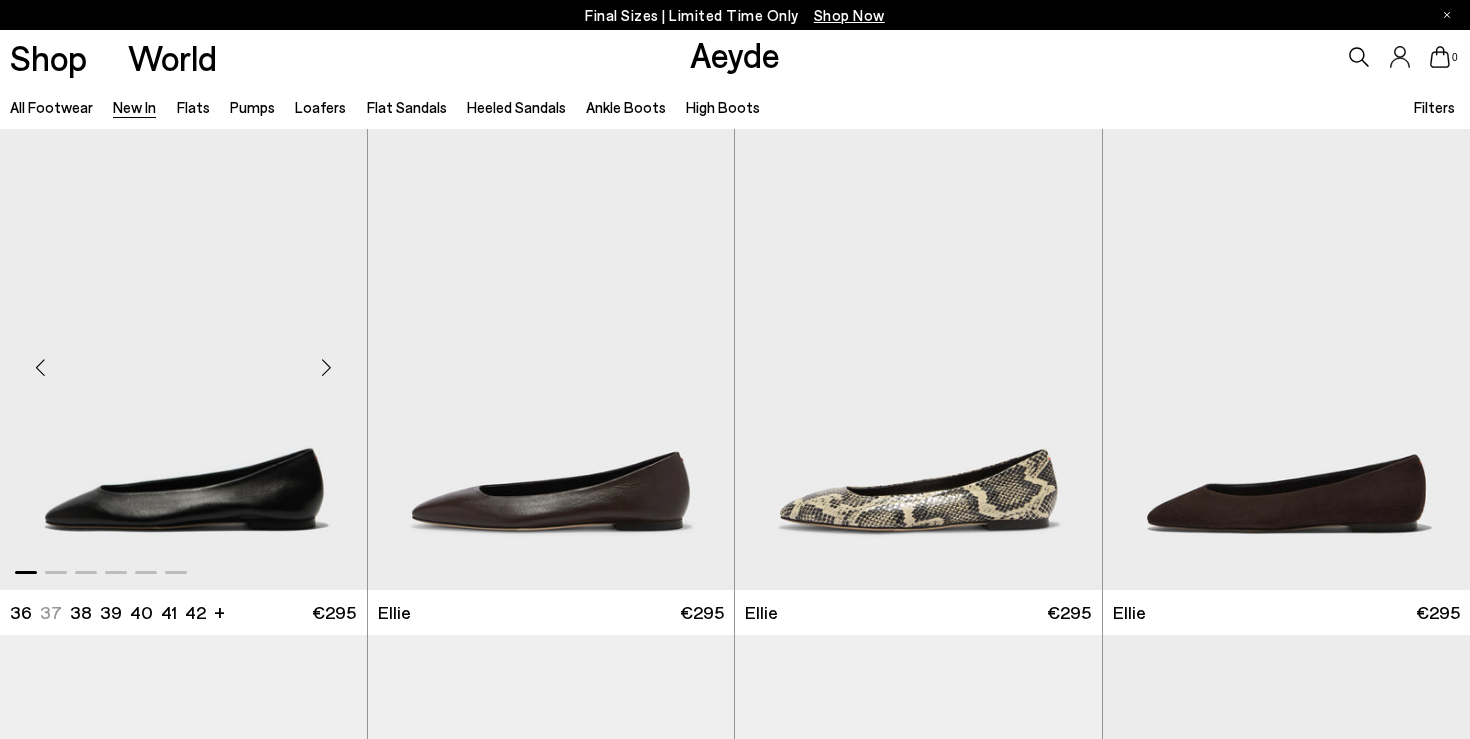 scroll, scrollTop: 722, scrollLeft: 0, axis: vertical 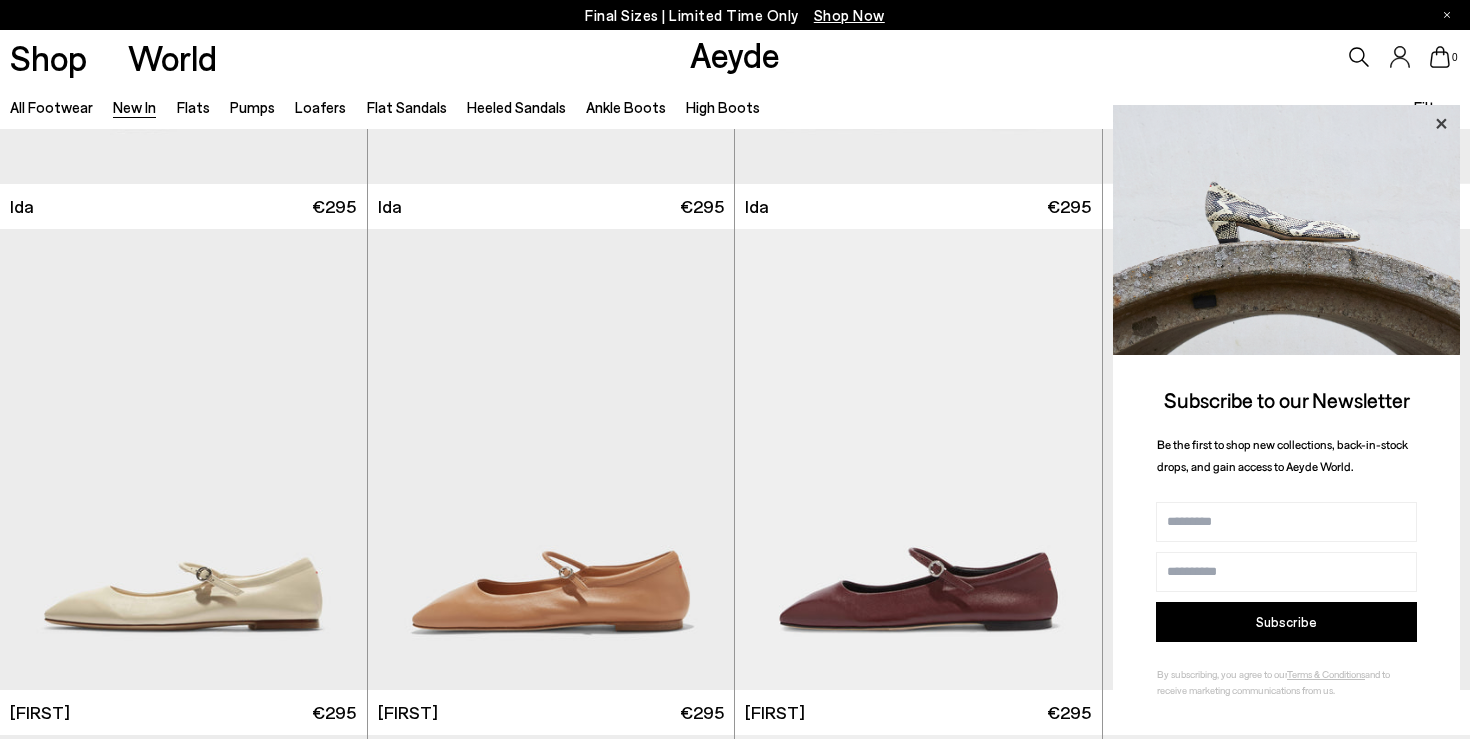 click 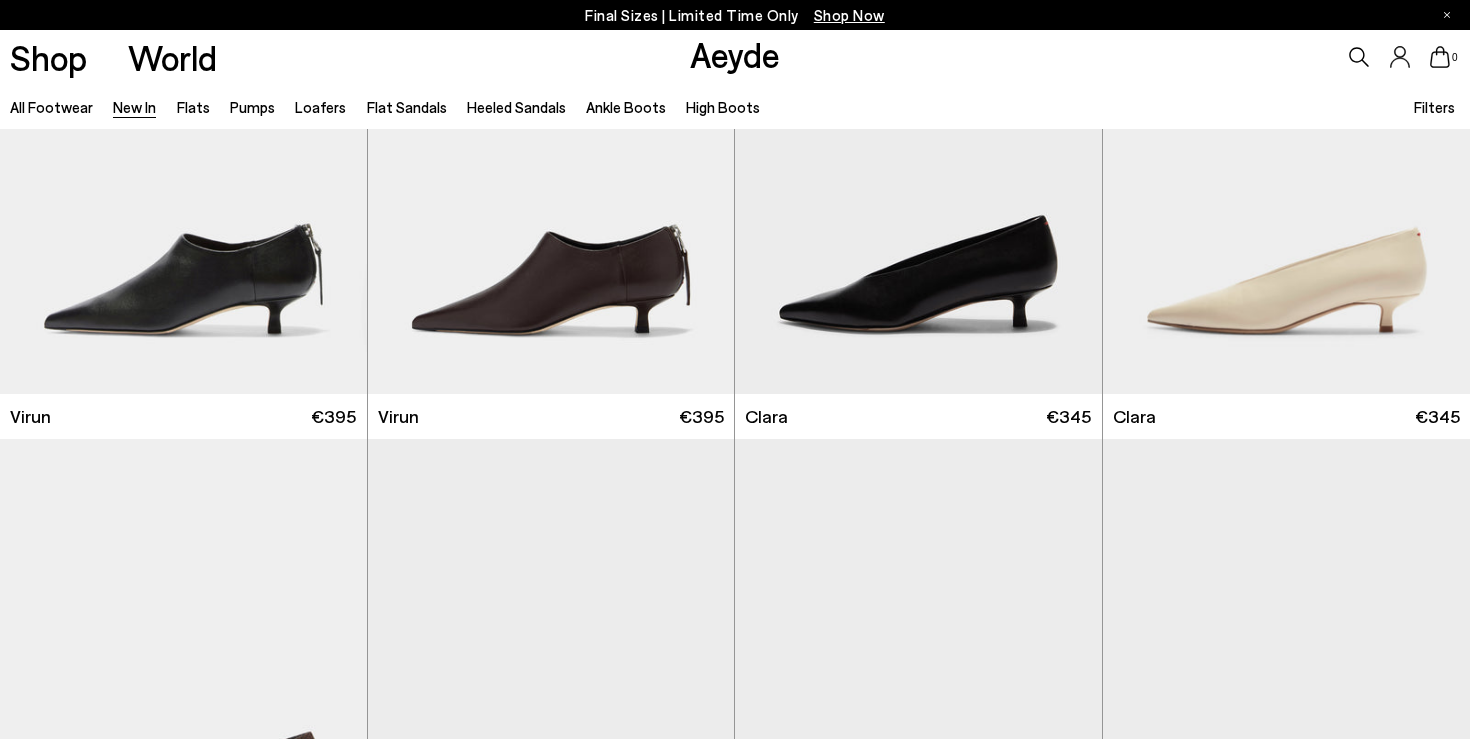 scroll, scrollTop: 5753, scrollLeft: 0, axis: vertical 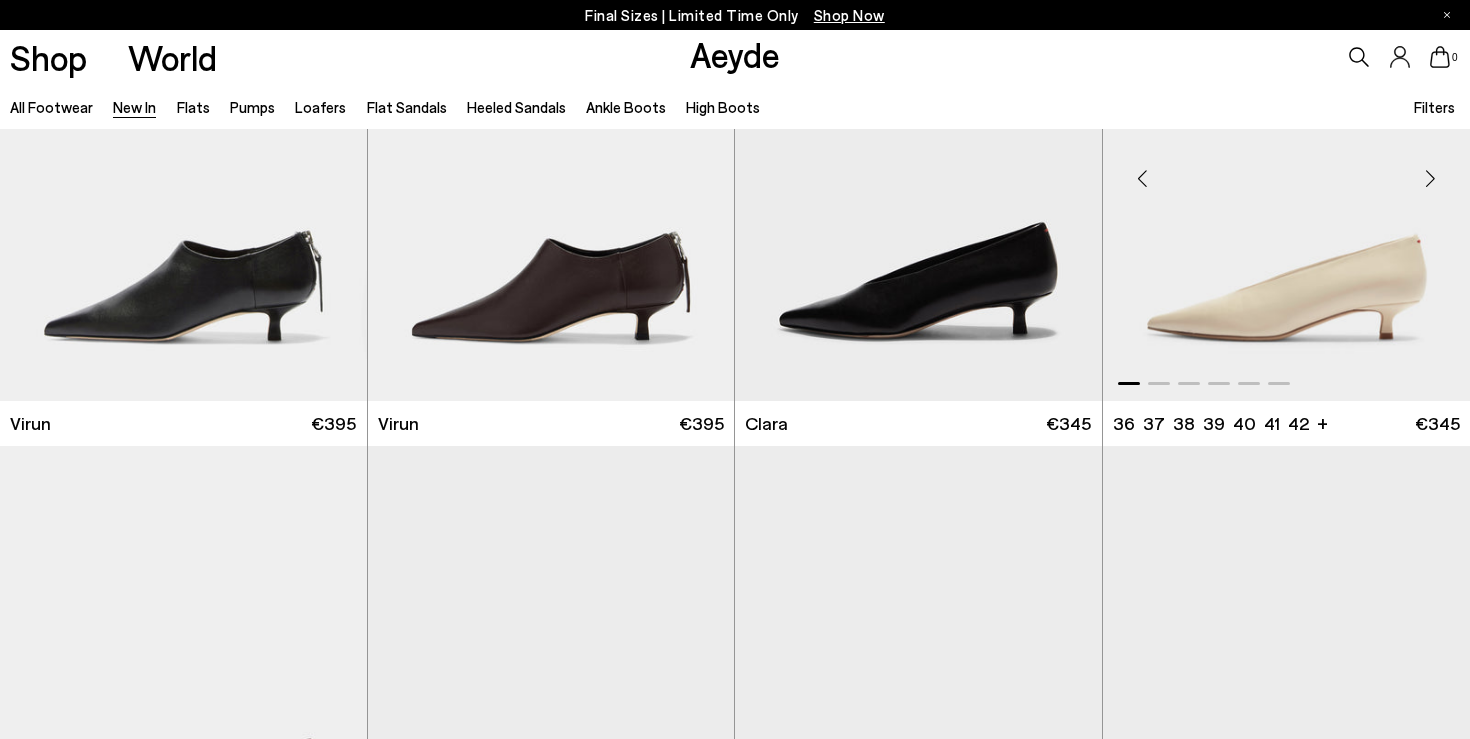 click at bounding box center [1430, 178] 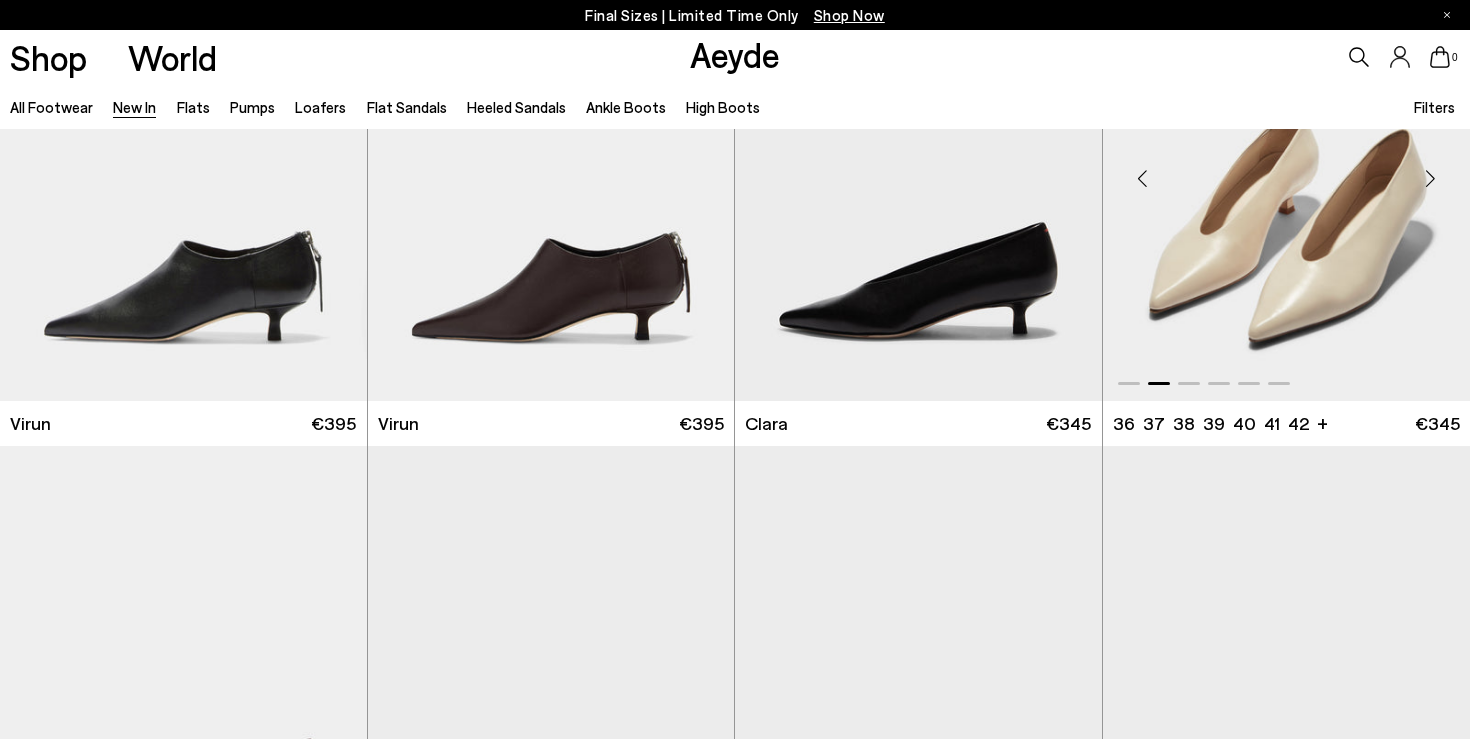scroll, scrollTop: 5745, scrollLeft: 0, axis: vertical 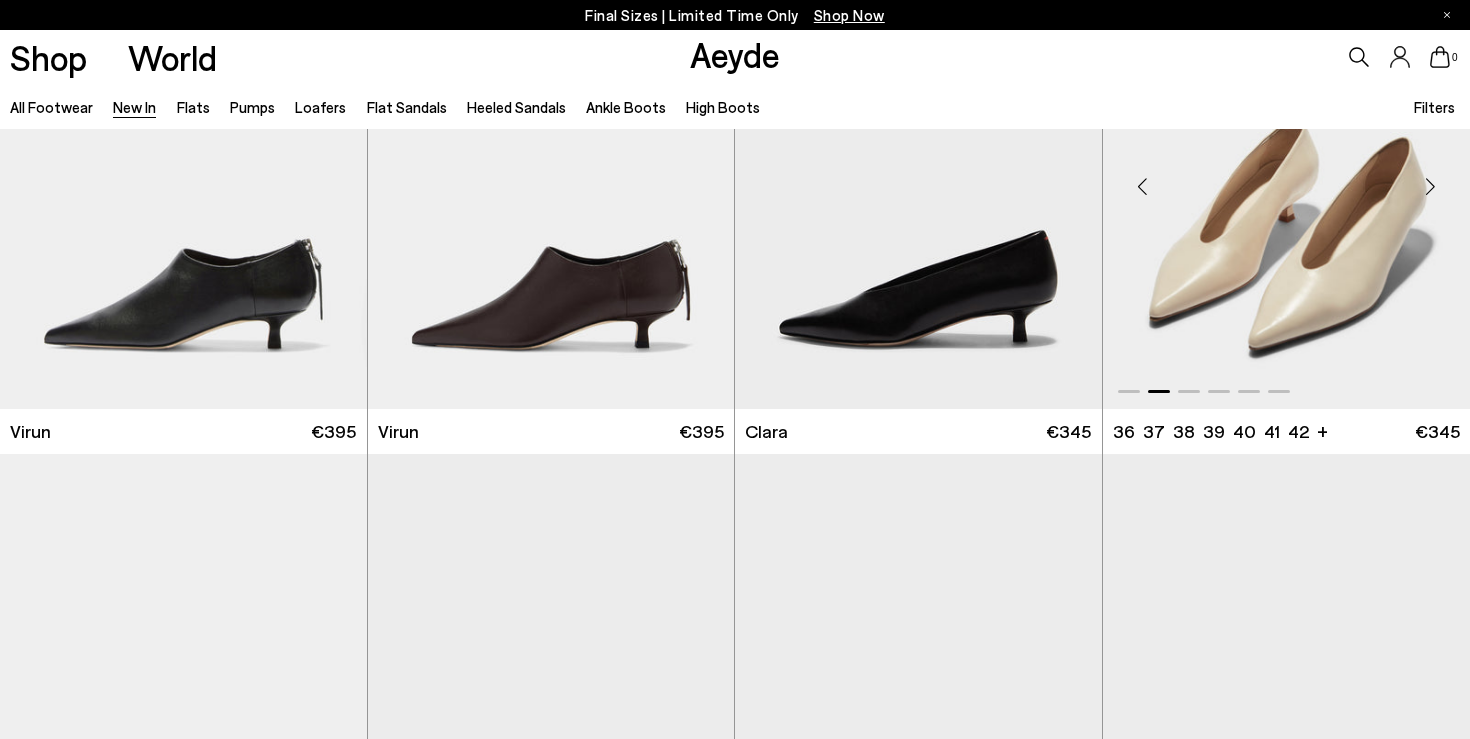 click at bounding box center (1287, 178) 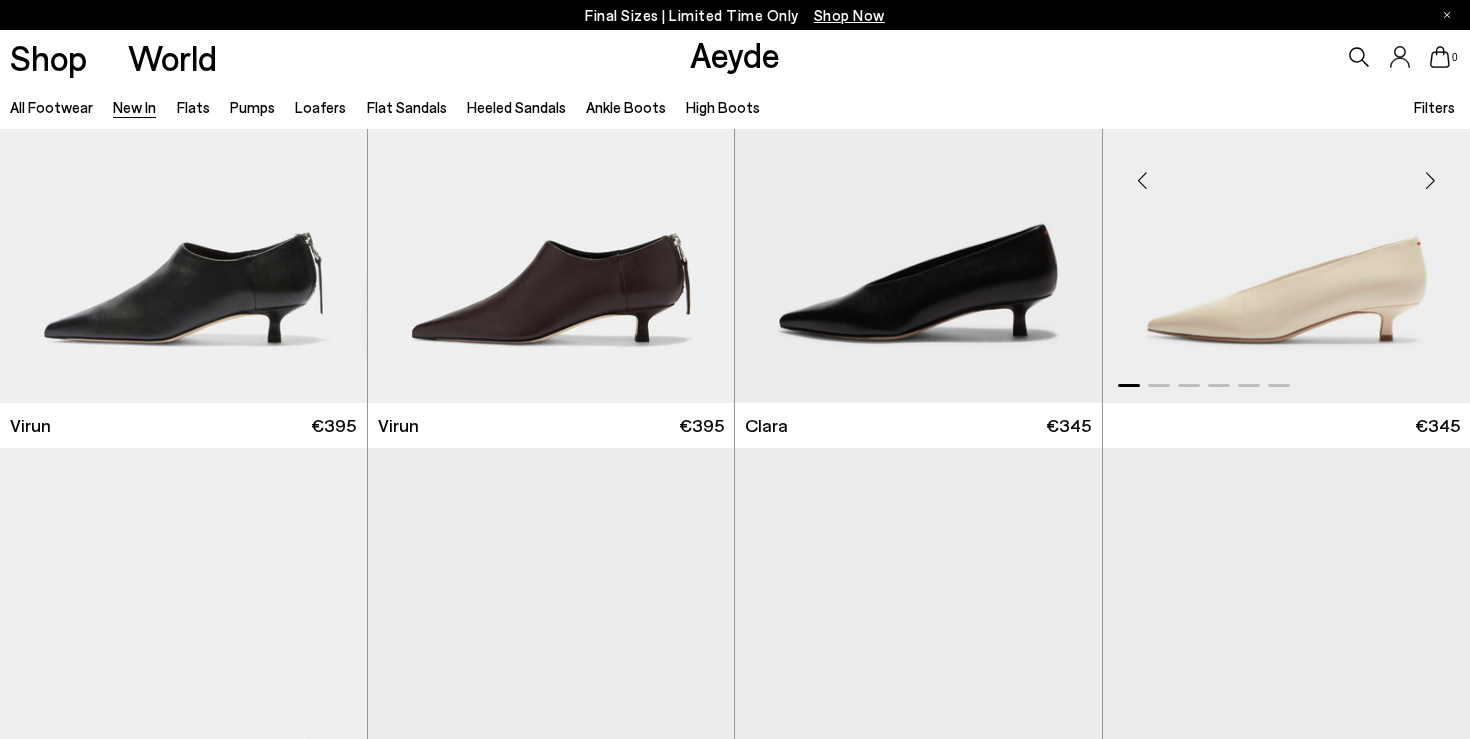 scroll, scrollTop: 5745, scrollLeft: 0, axis: vertical 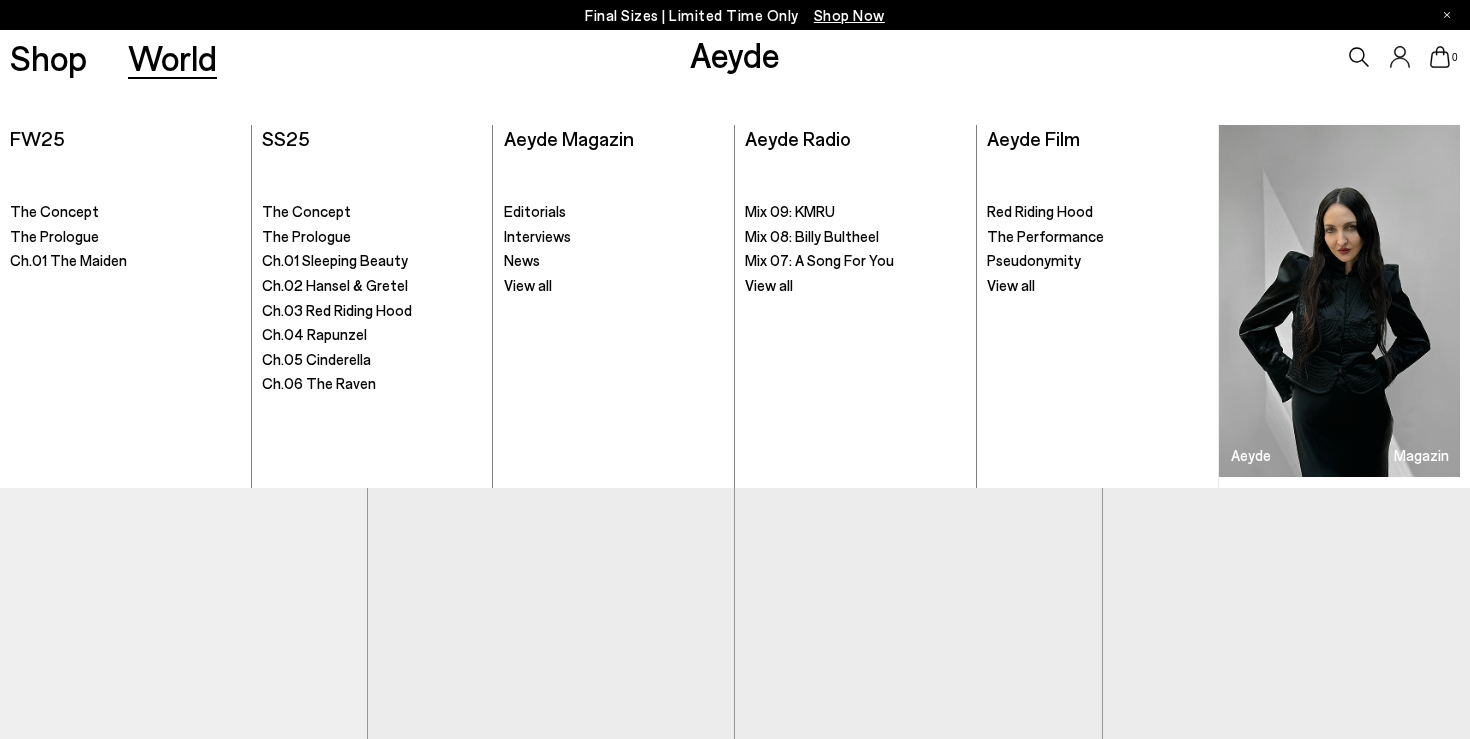 click on "World" at bounding box center [172, 57] 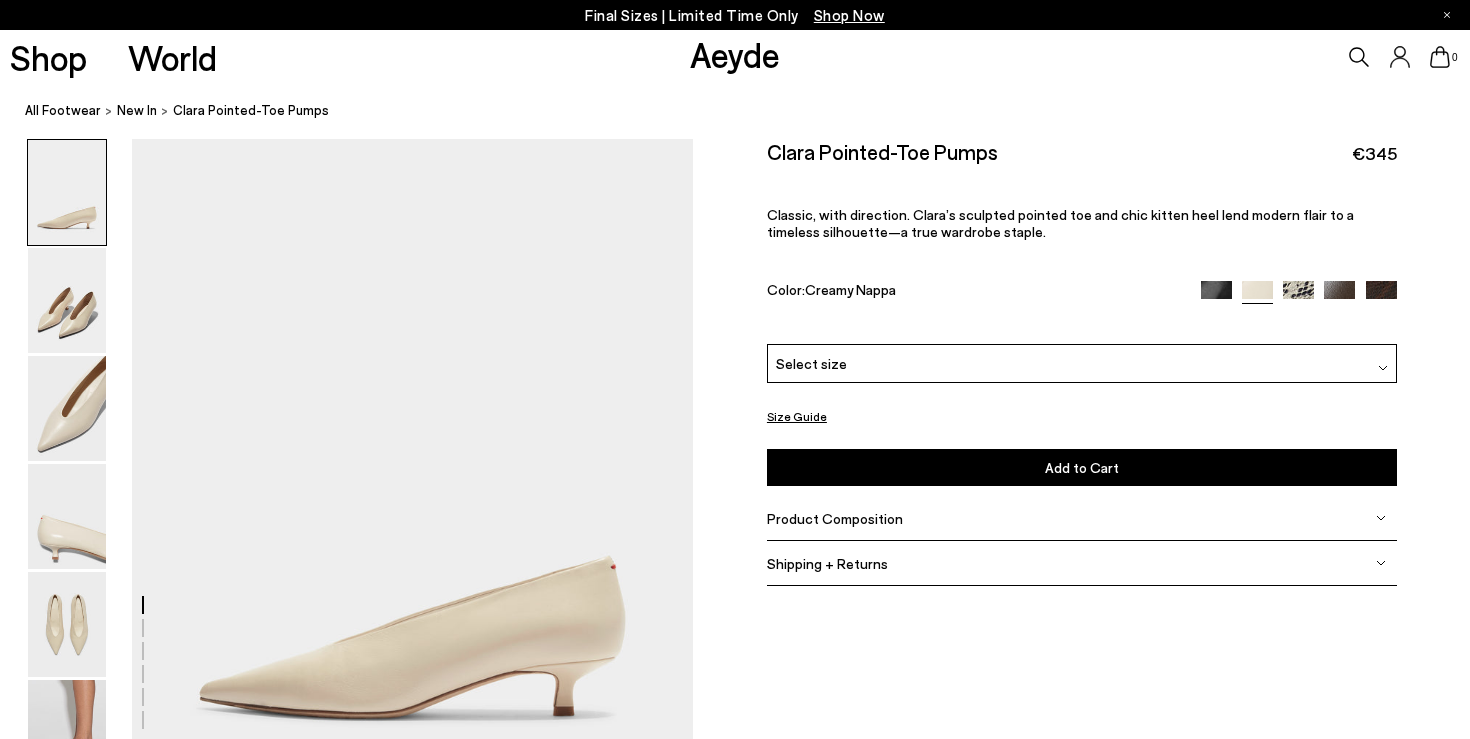 scroll, scrollTop: 0, scrollLeft: 0, axis: both 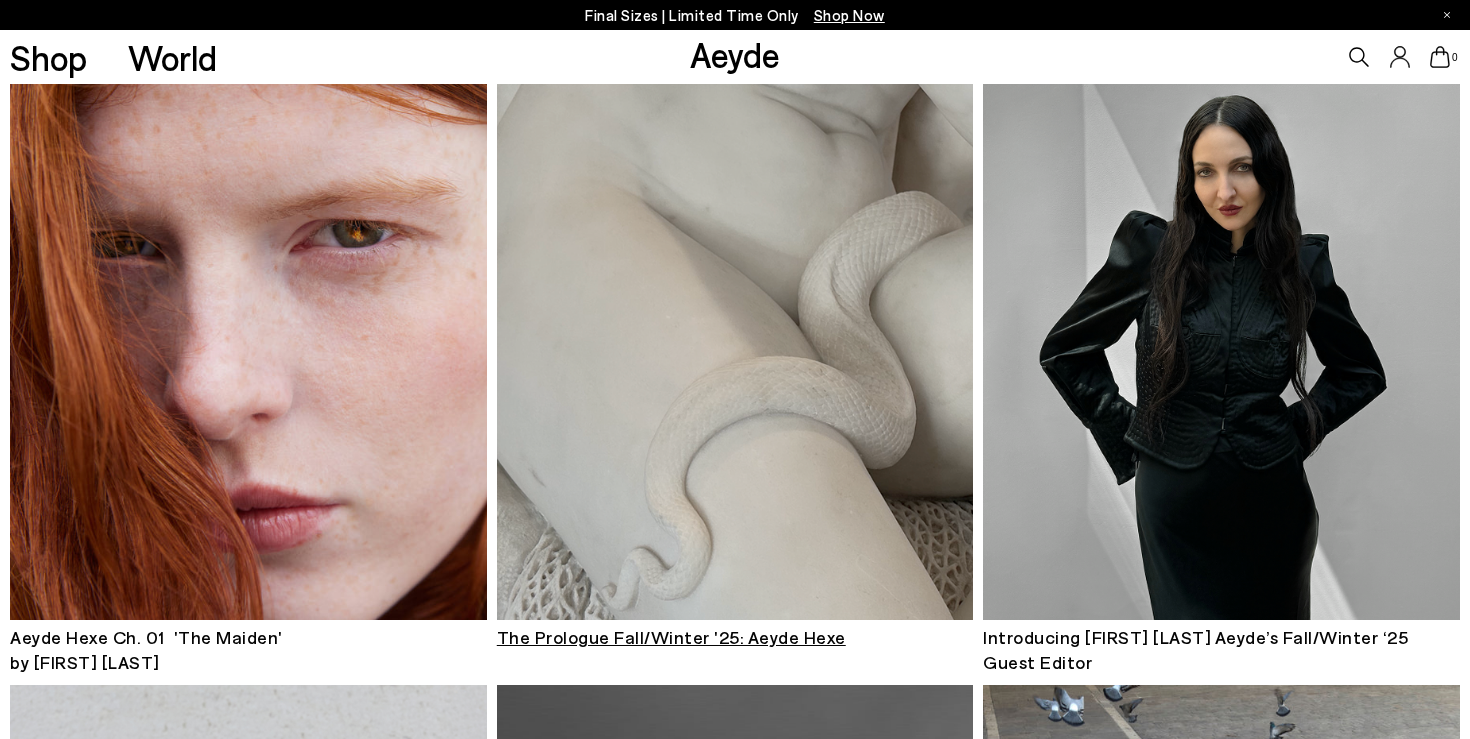 click at bounding box center [735, 301] 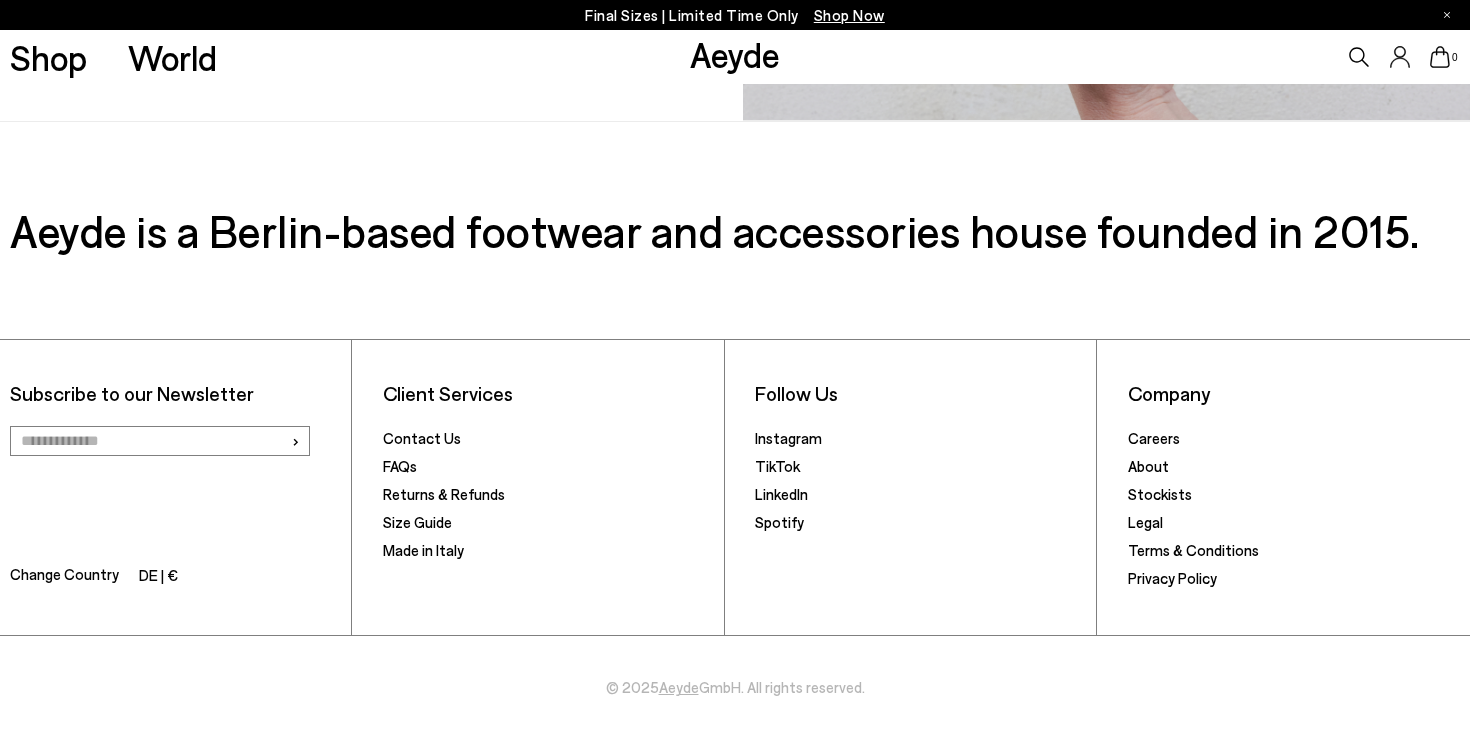 scroll, scrollTop: 3125, scrollLeft: 0, axis: vertical 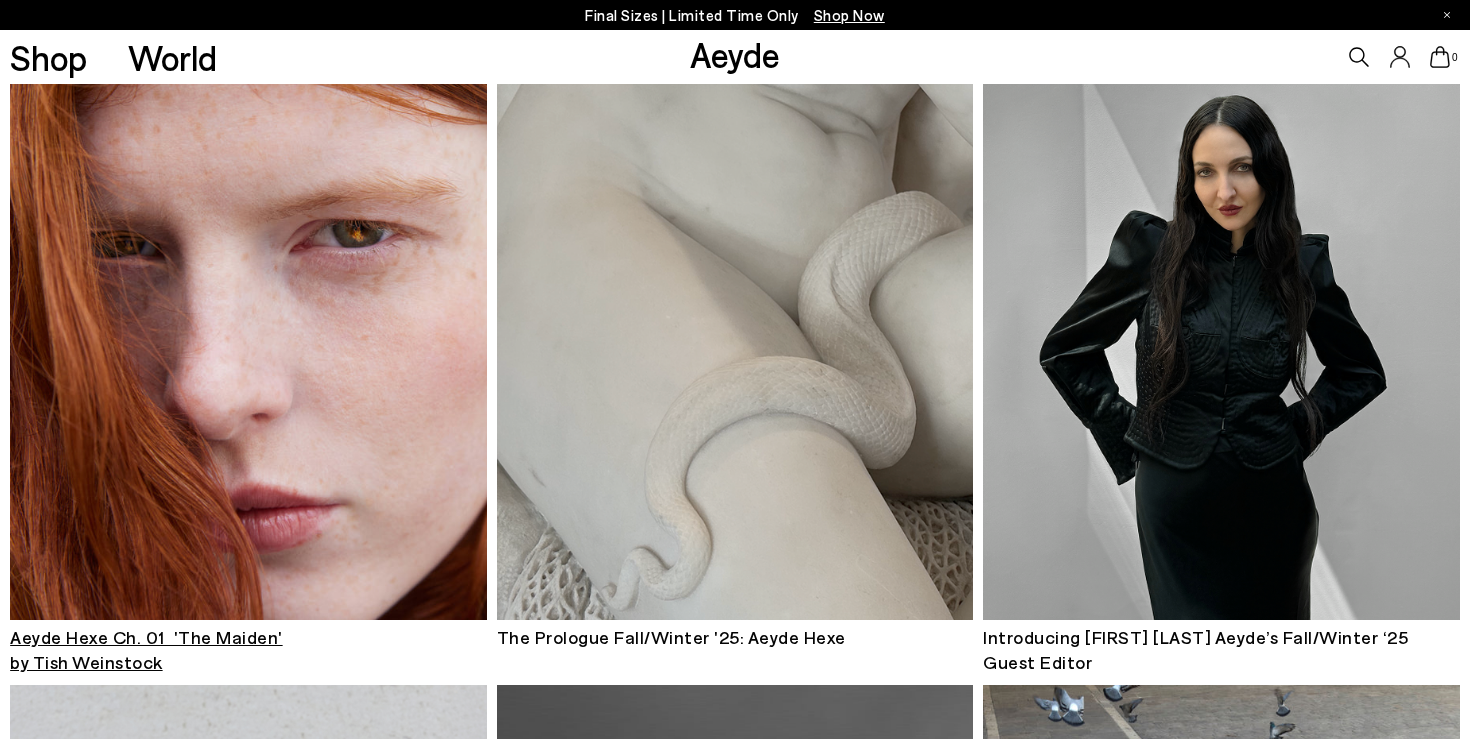 click at bounding box center (248, 301) 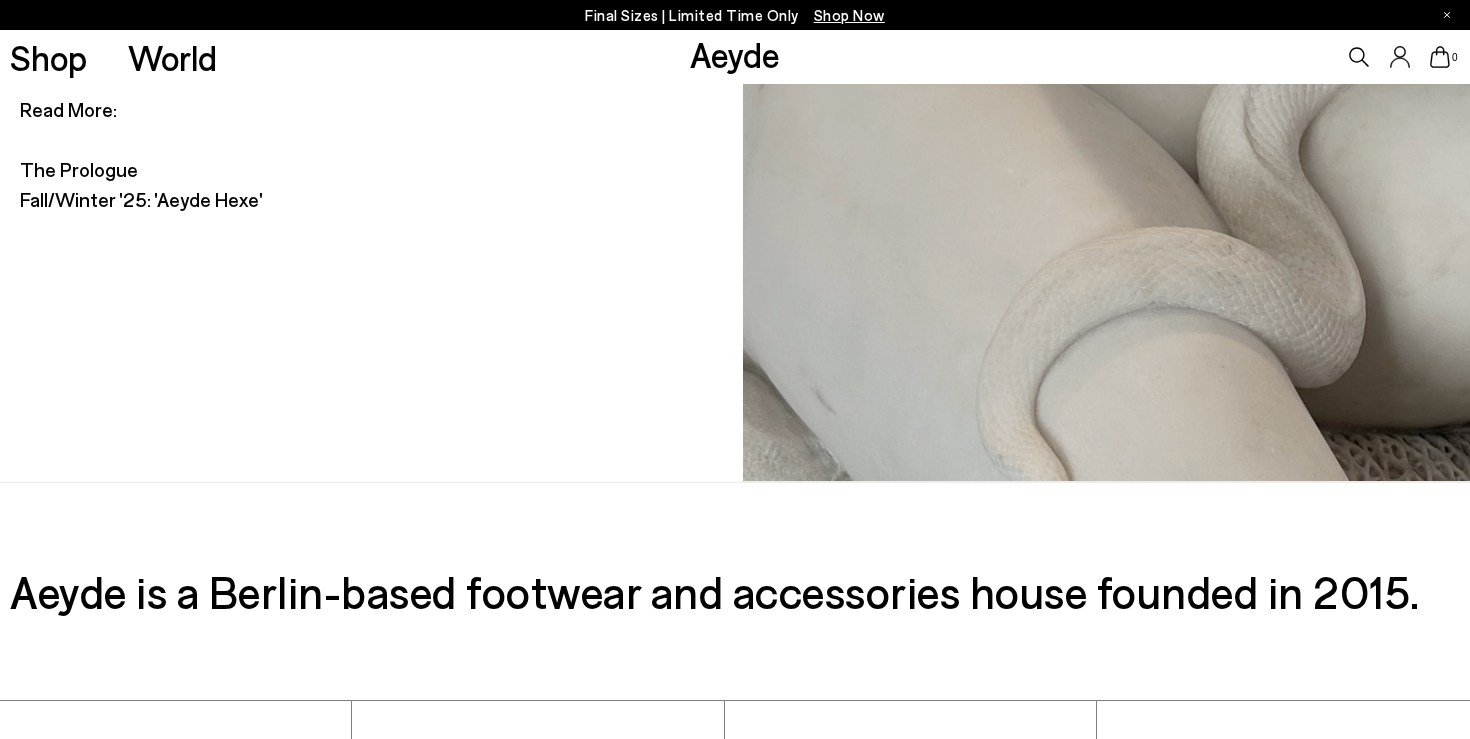 scroll, scrollTop: 7025, scrollLeft: 0, axis: vertical 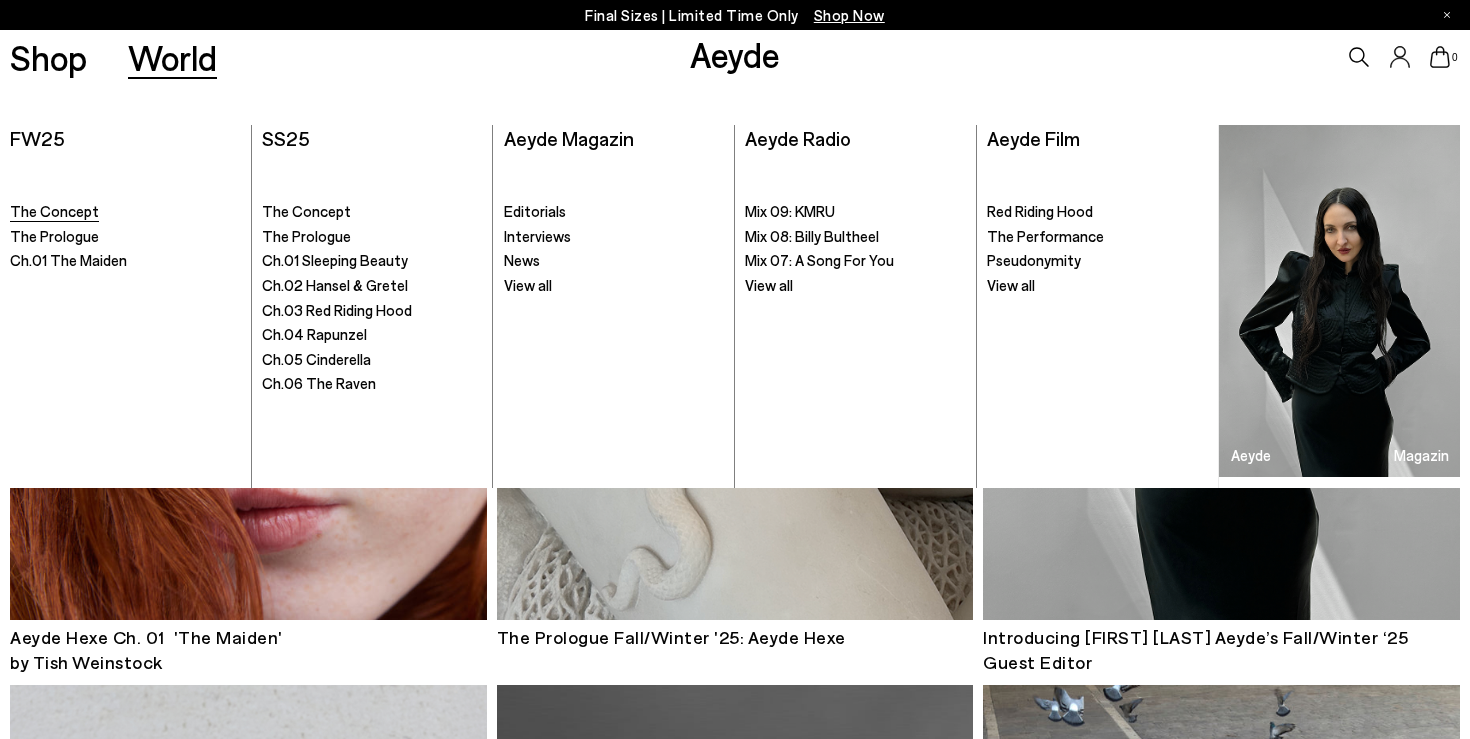 click on "The Concept" at bounding box center (54, 211) 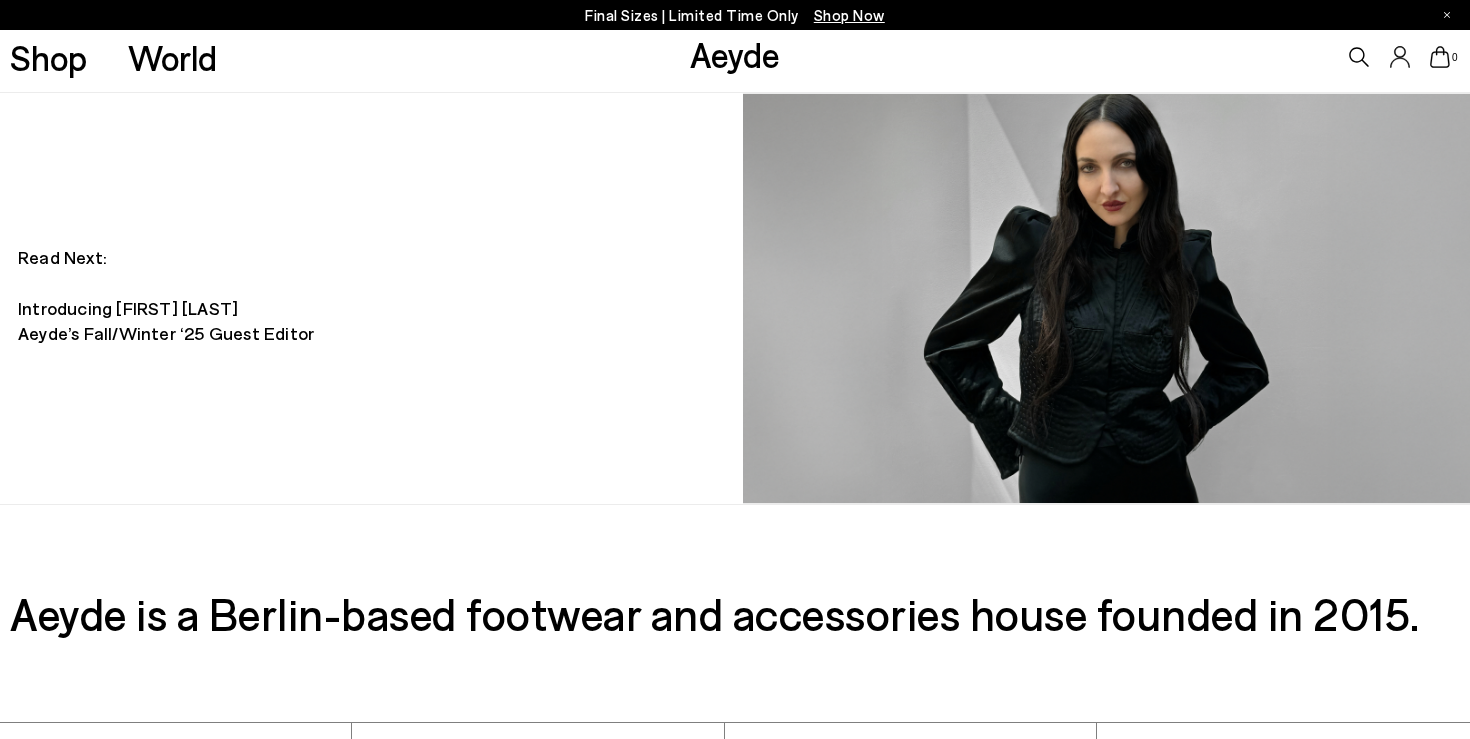 scroll, scrollTop: 2105, scrollLeft: 0, axis: vertical 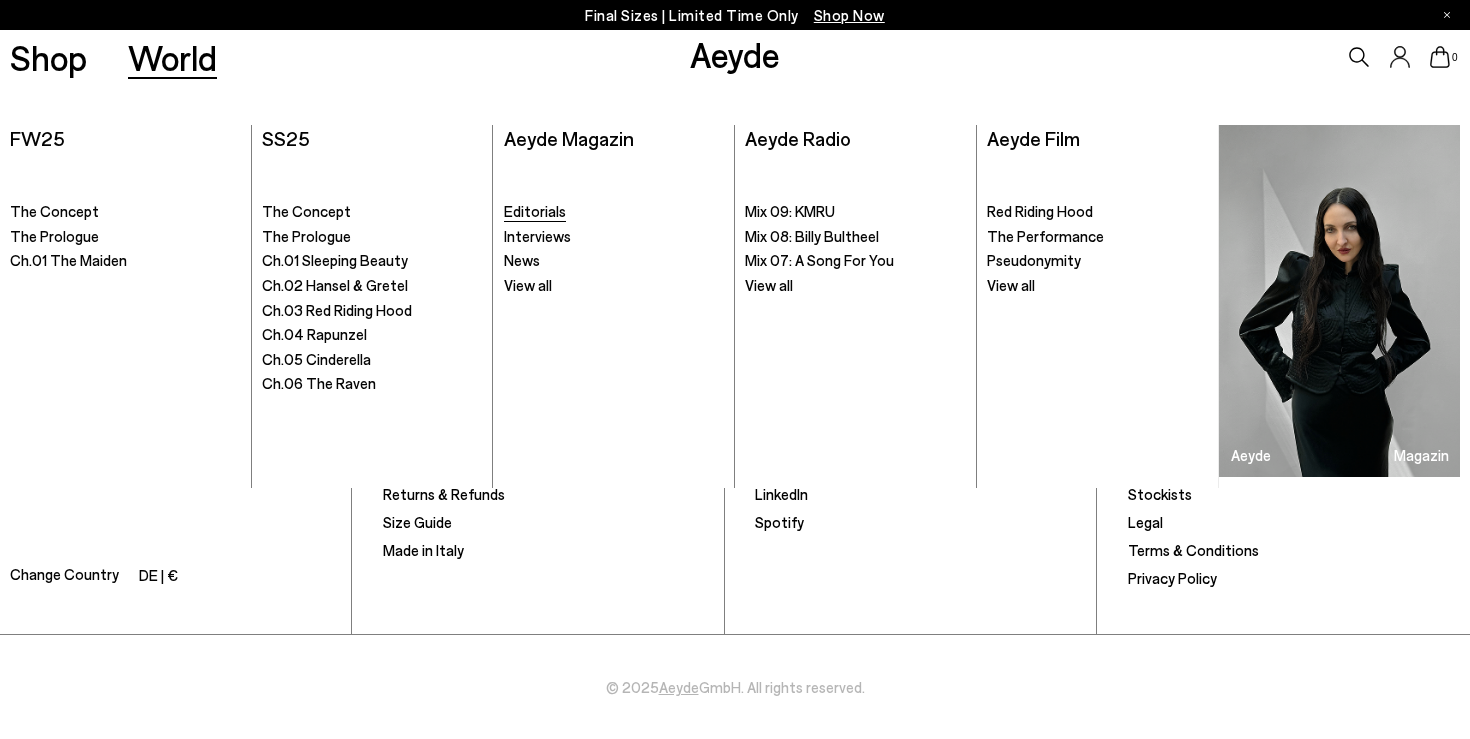 click on "Editorials" at bounding box center (535, 211) 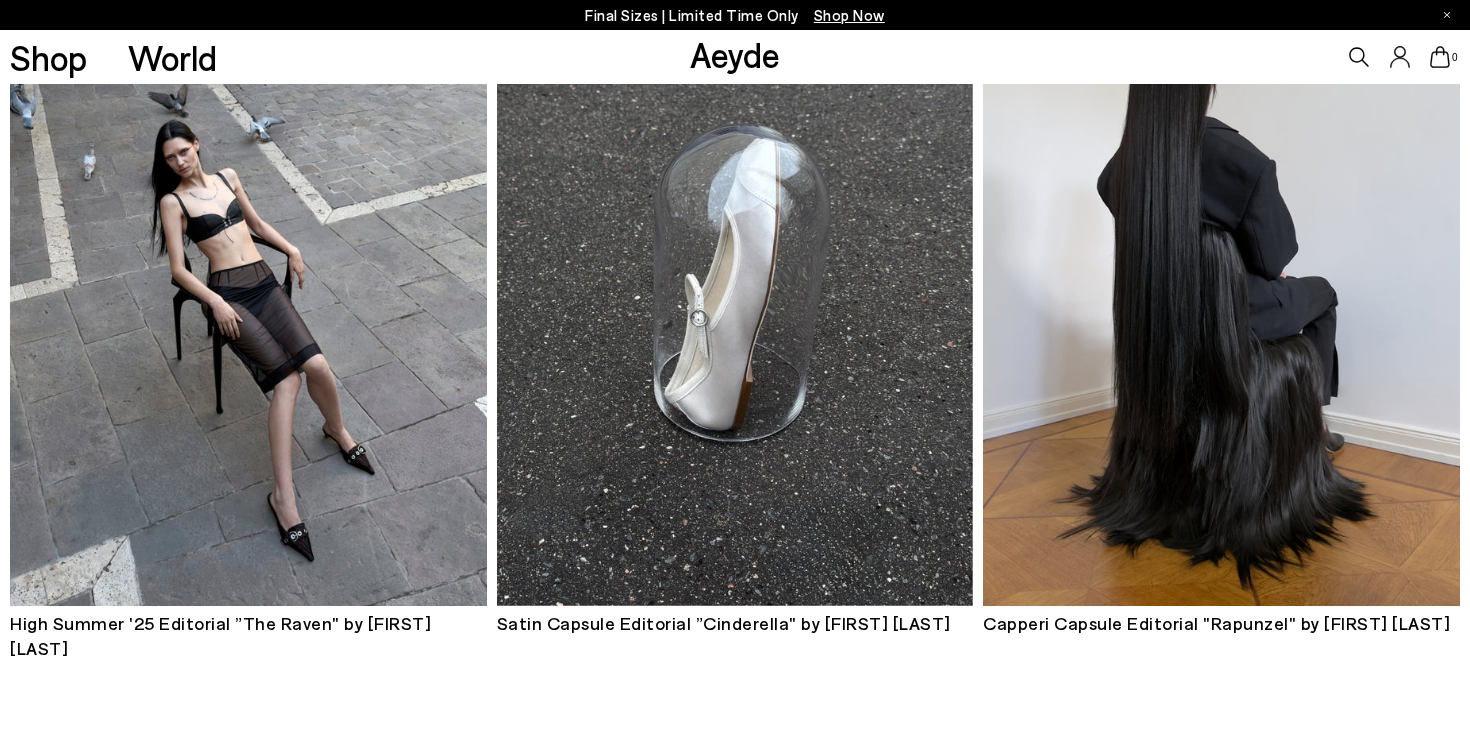 scroll, scrollTop: 993, scrollLeft: 0, axis: vertical 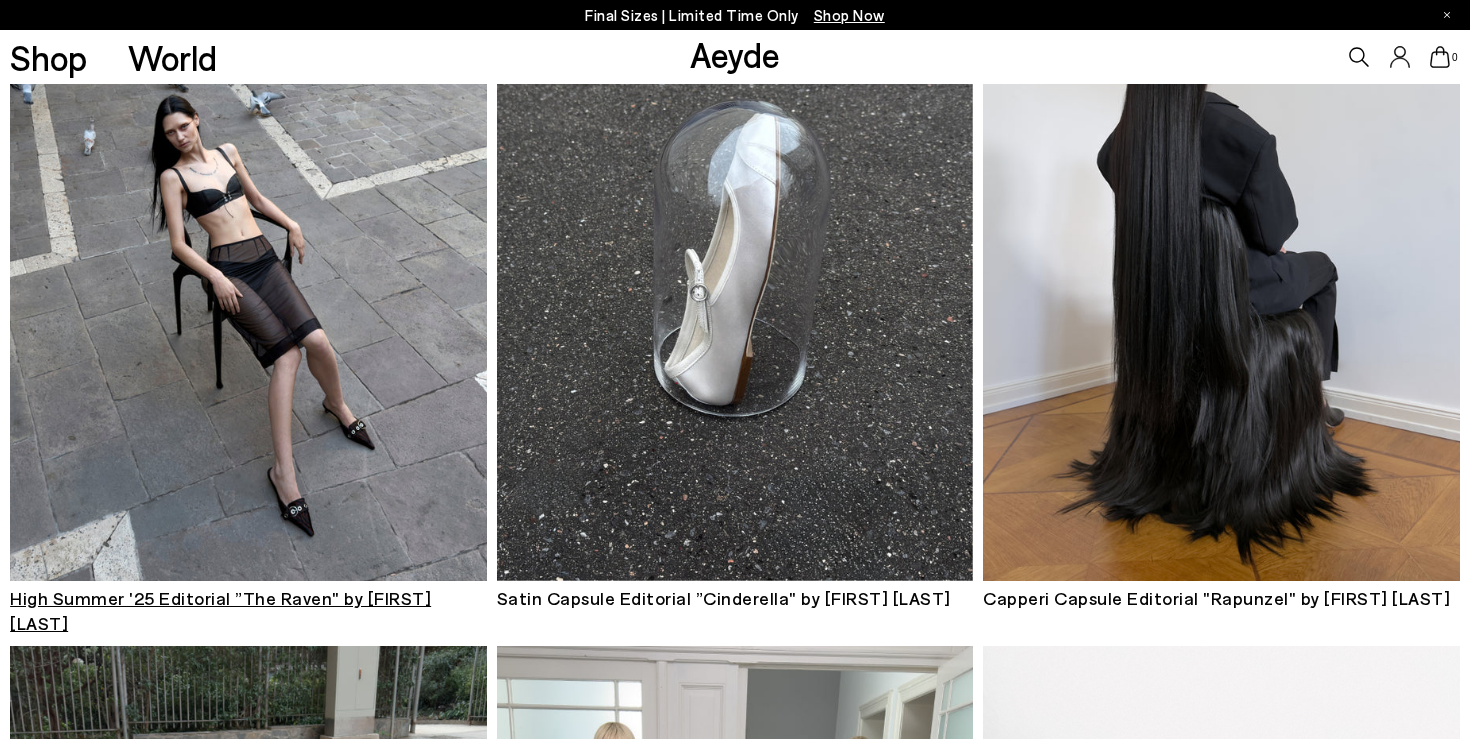 click at bounding box center [248, 262] 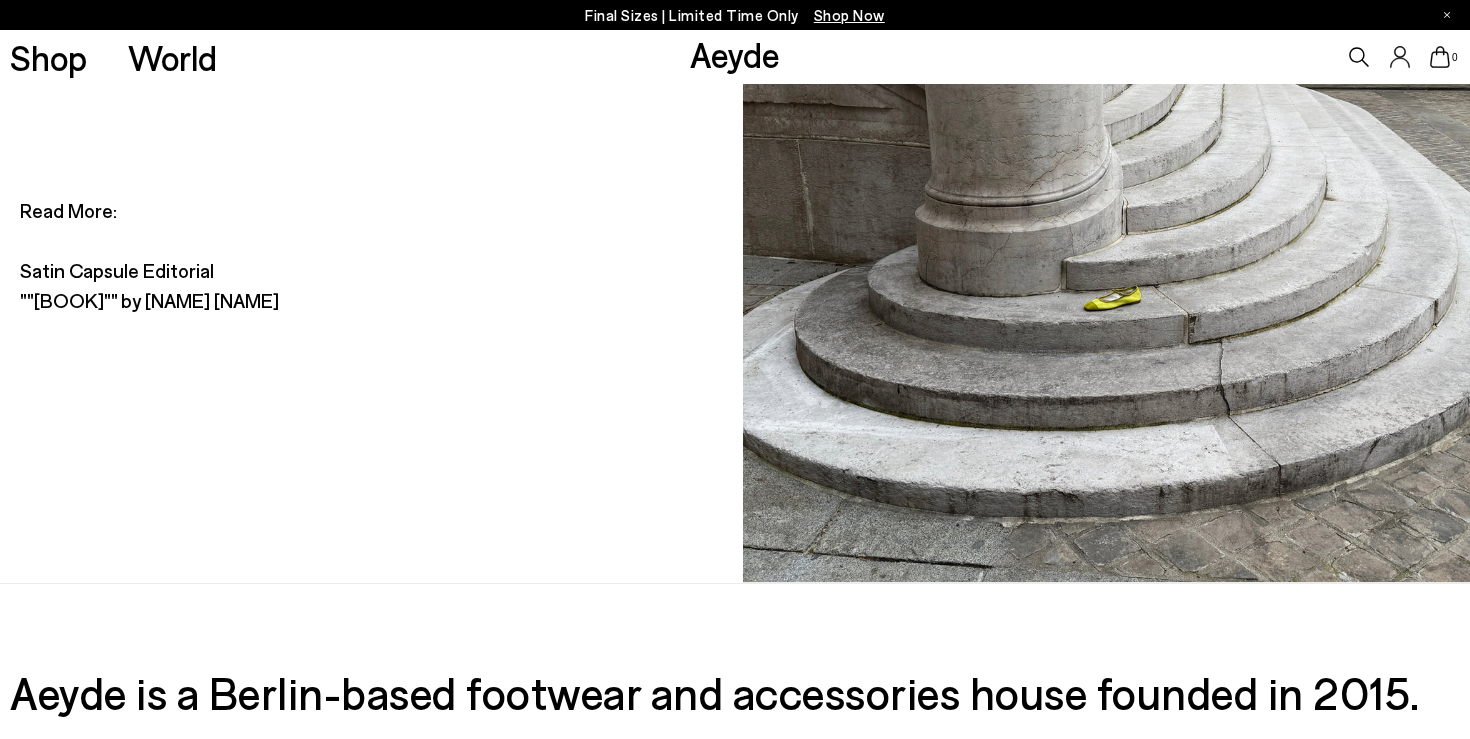 scroll, scrollTop: 11526, scrollLeft: 0, axis: vertical 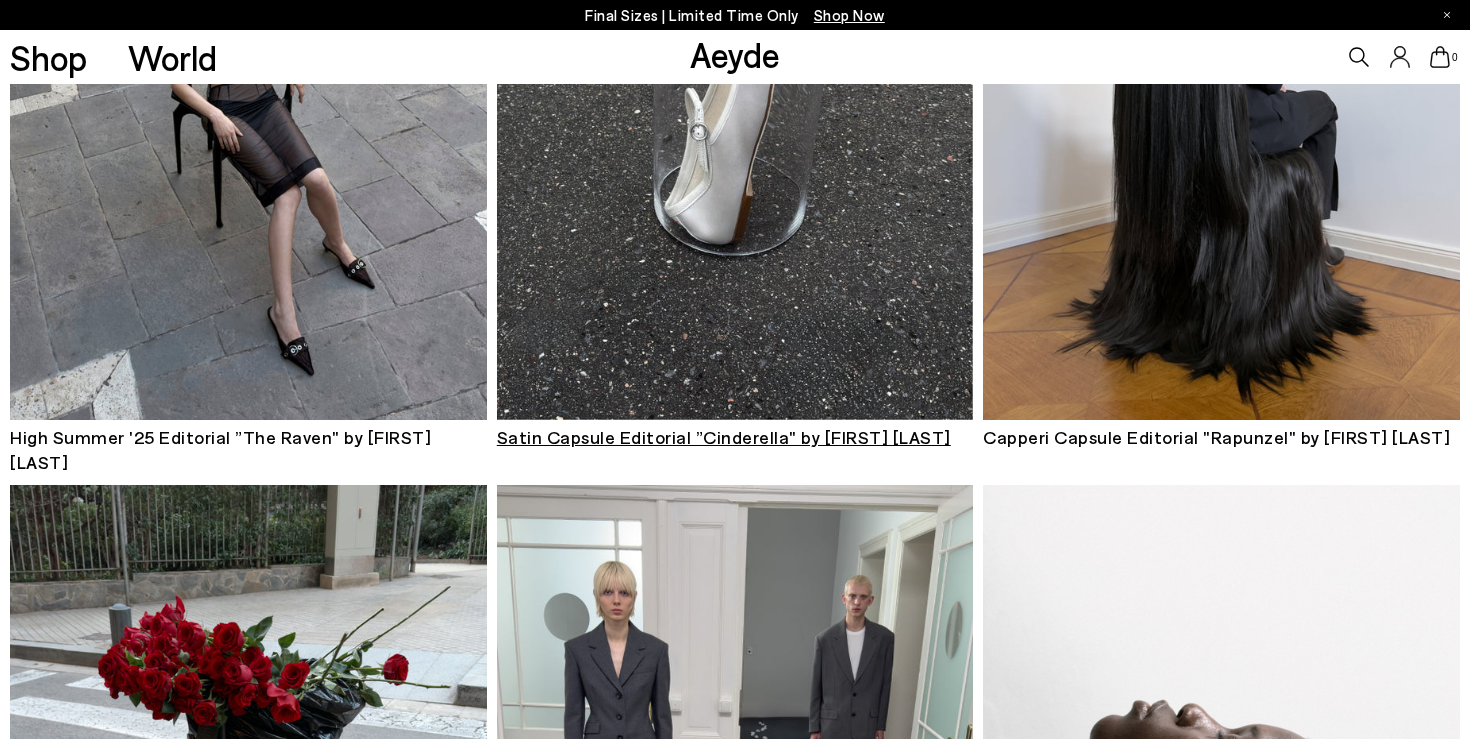 click at bounding box center [735, 101] 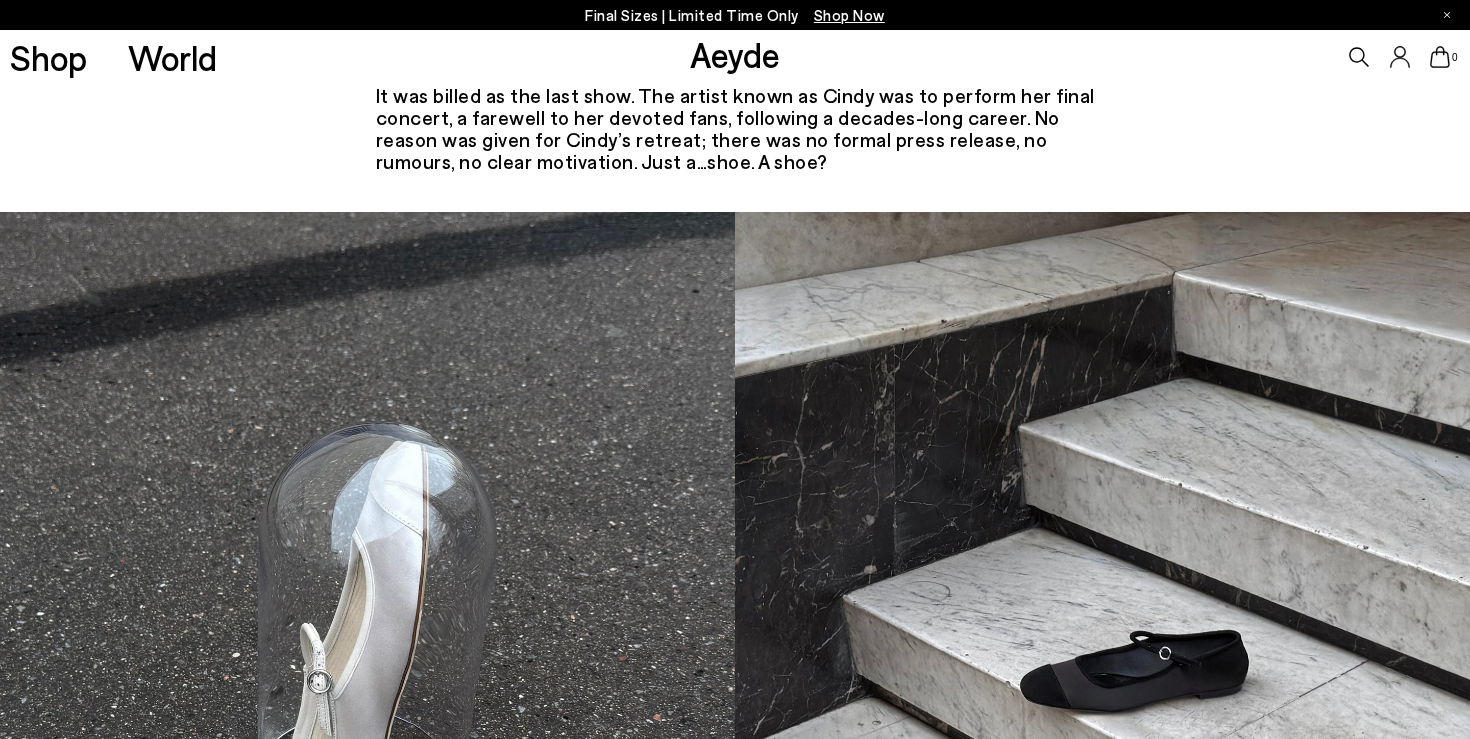 scroll, scrollTop: 1736, scrollLeft: 0, axis: vertical 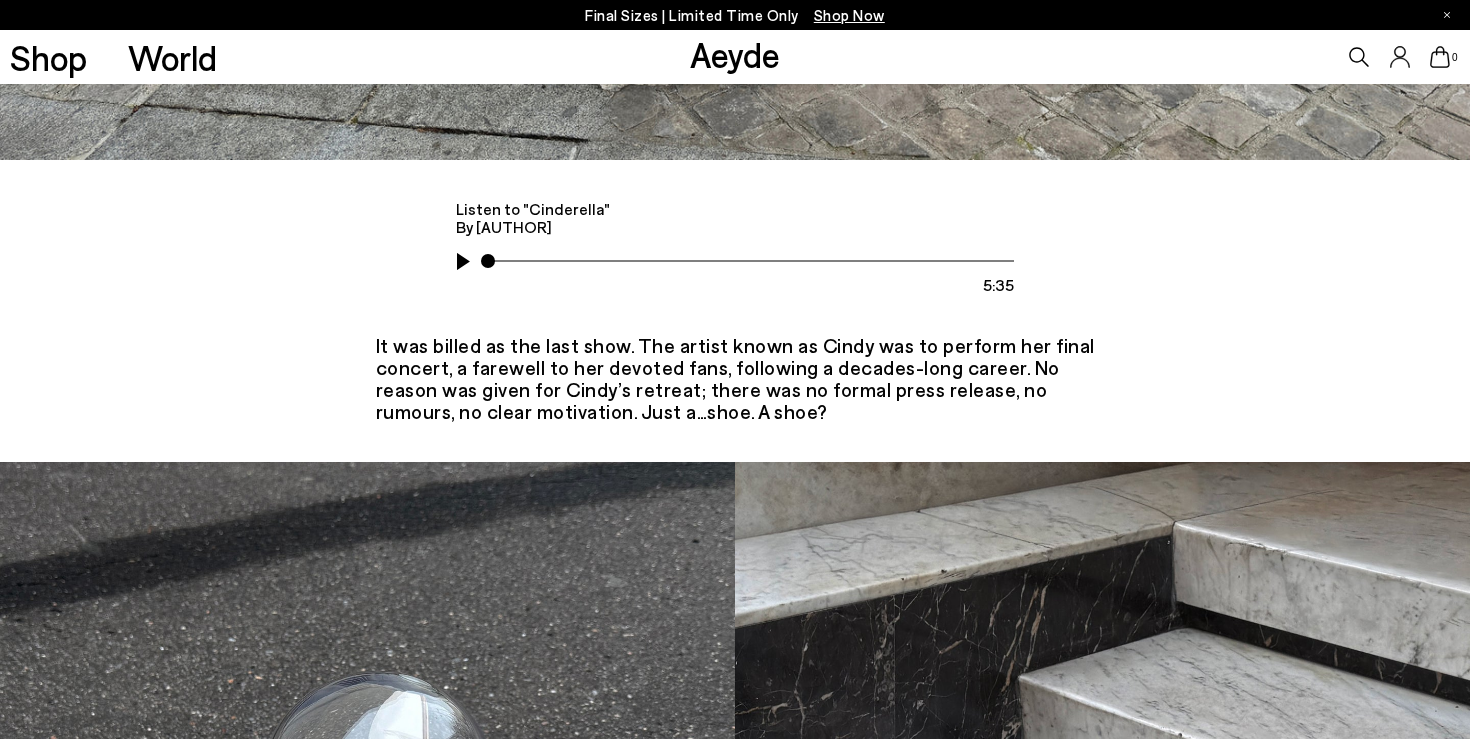 click on "It was billed as the last show. The artist known as Cindy was to perform her final concert, a farewell to her devoted fans, following a decades-long career. No reason was given for Cindy’s retreat; there was no formal press release, no rumours, no clear motivation. Just a…shoe. A shoe?" at bounding box center (735, 378) 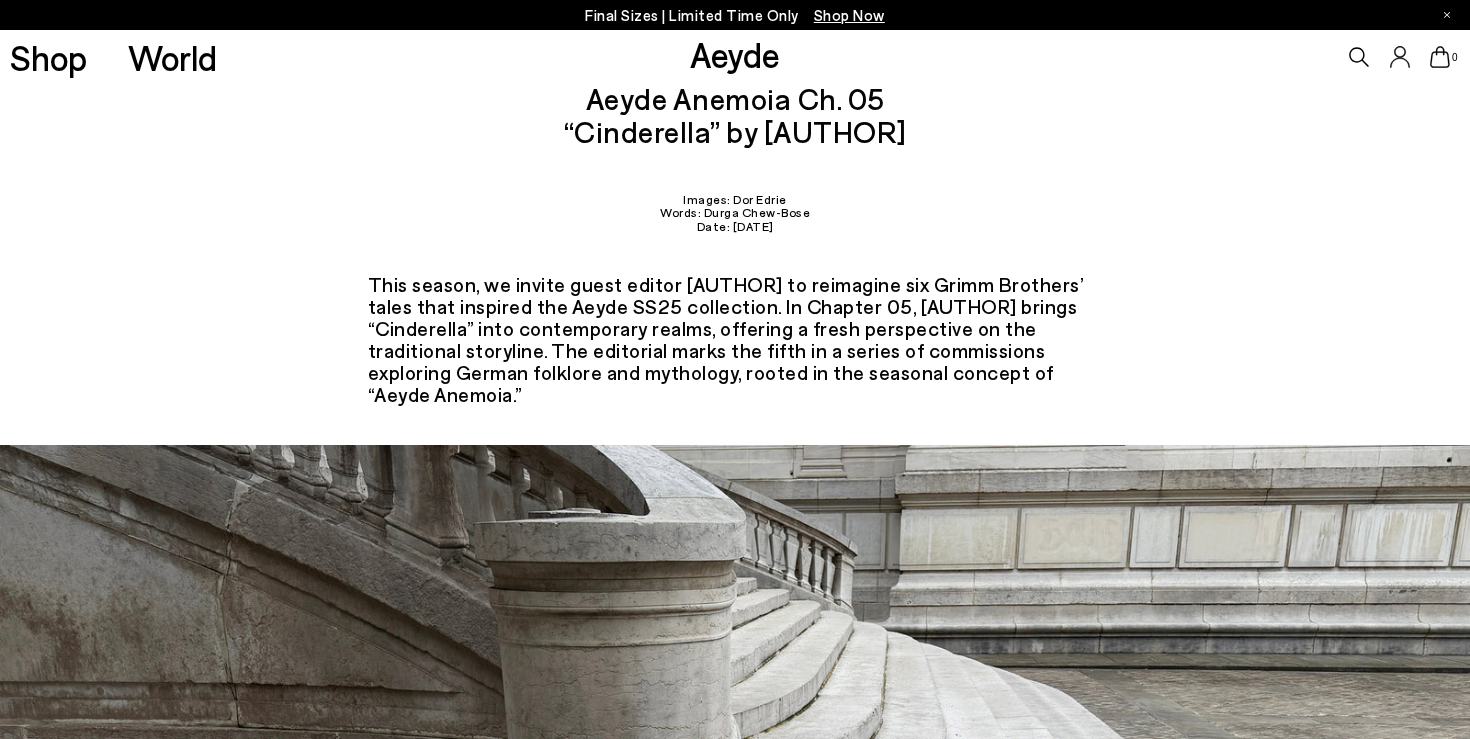 scroll, scrollTop: 0, scrollLeft: 0, axis: both 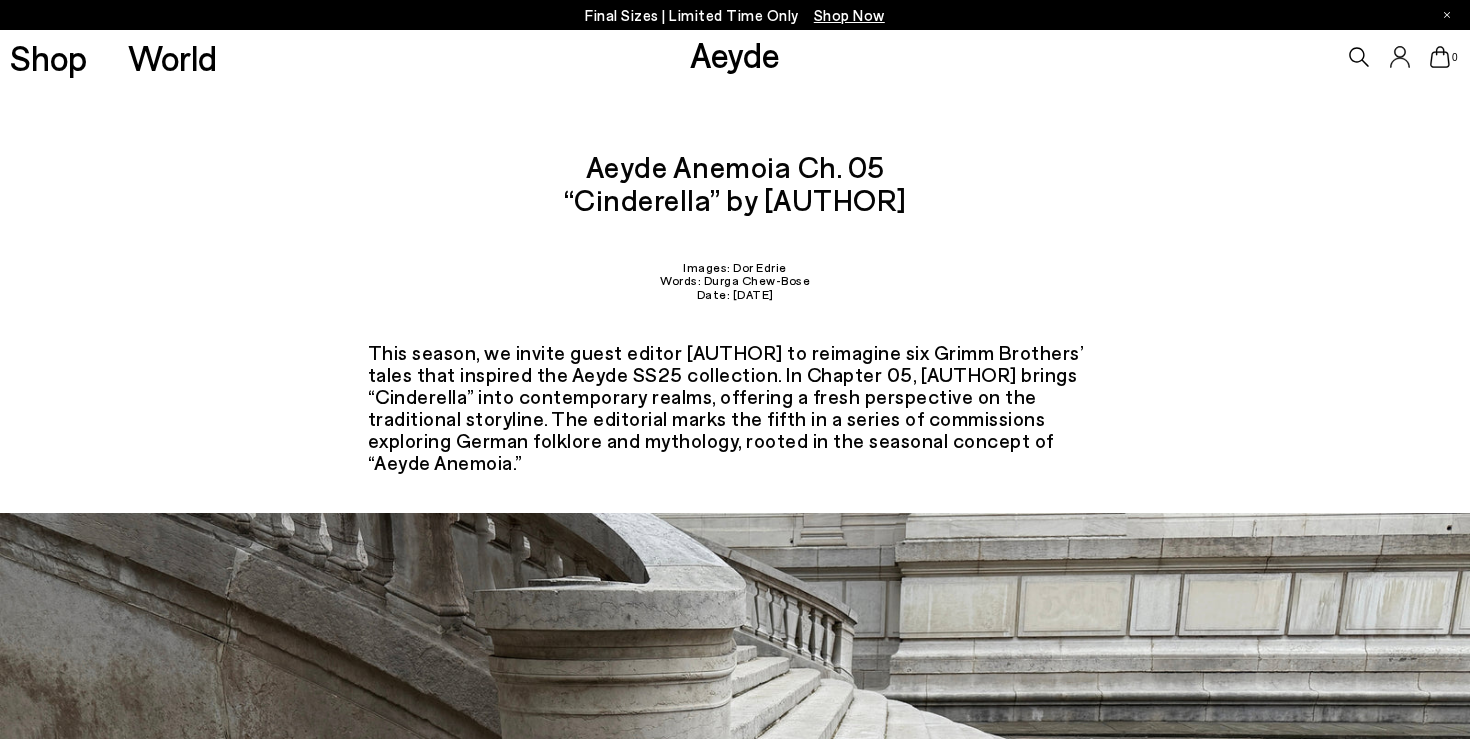 click 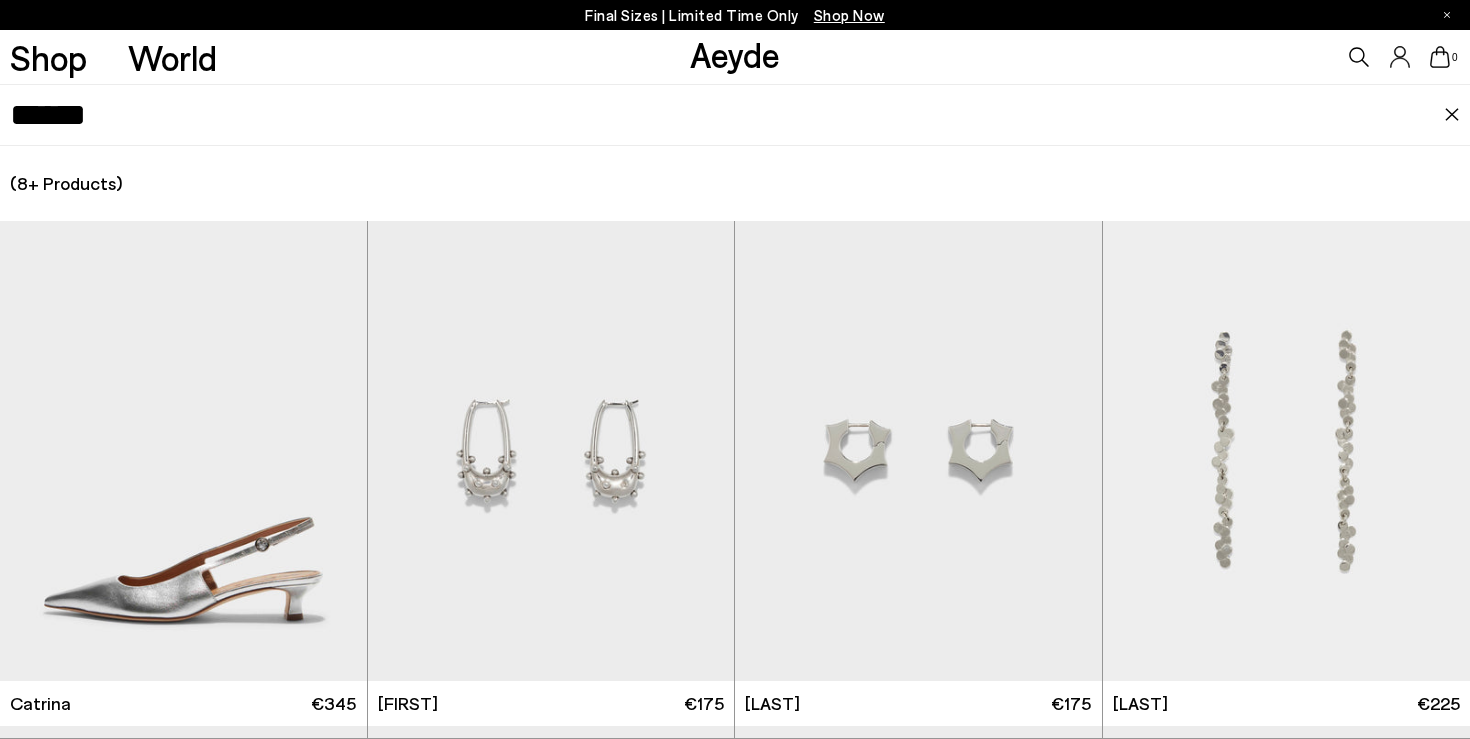 type on "******" 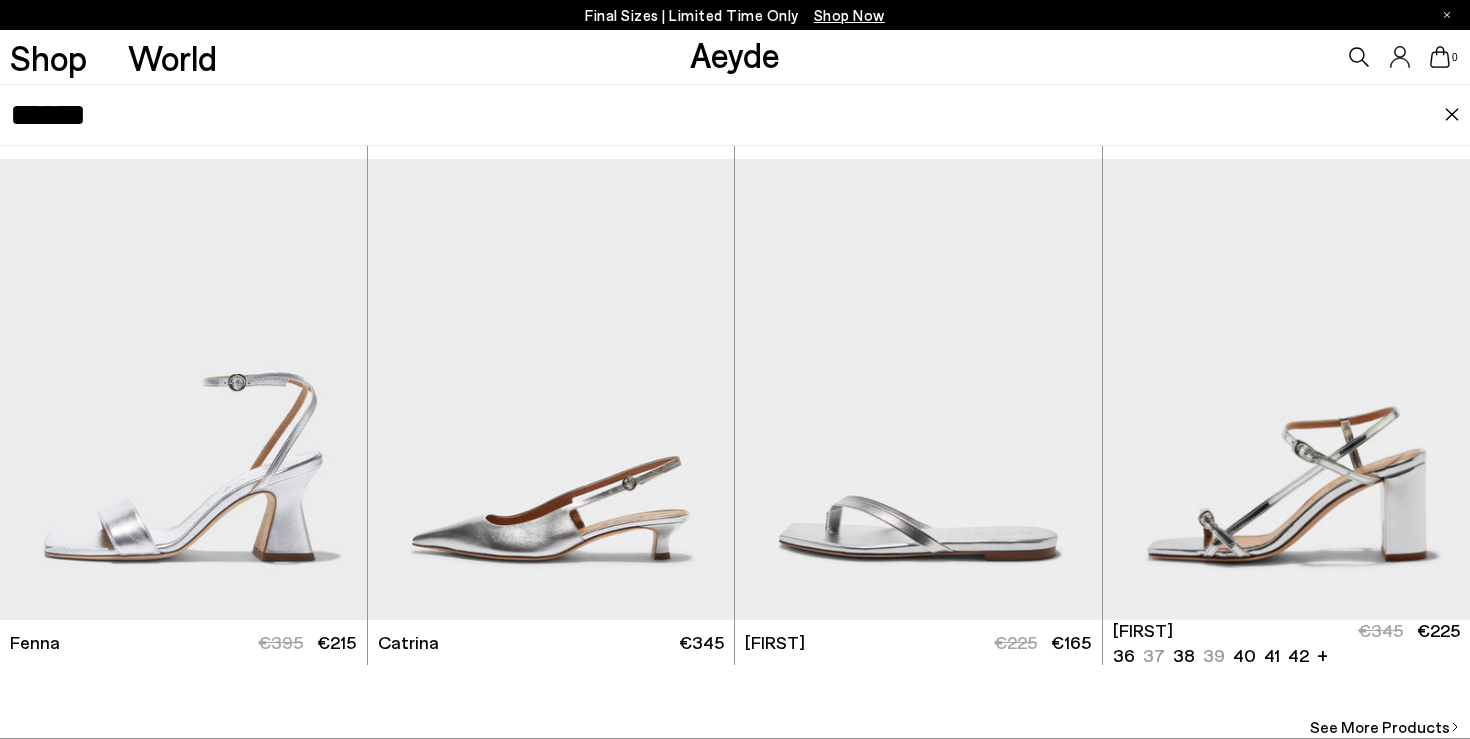 scroll, scrollTop: 618, scrollLeft: 0, axis: vertical 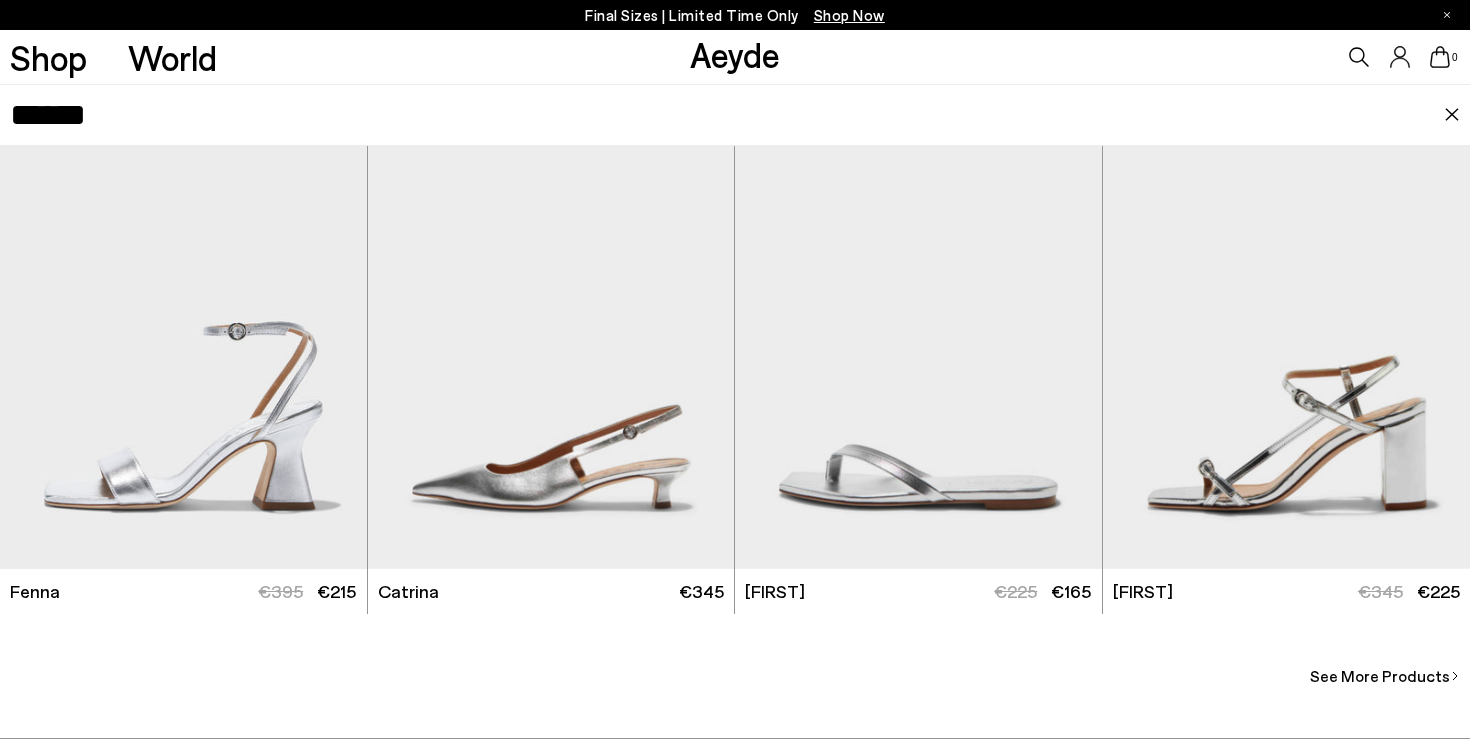 click on "See More Products" at bounding box center (1380, 676) 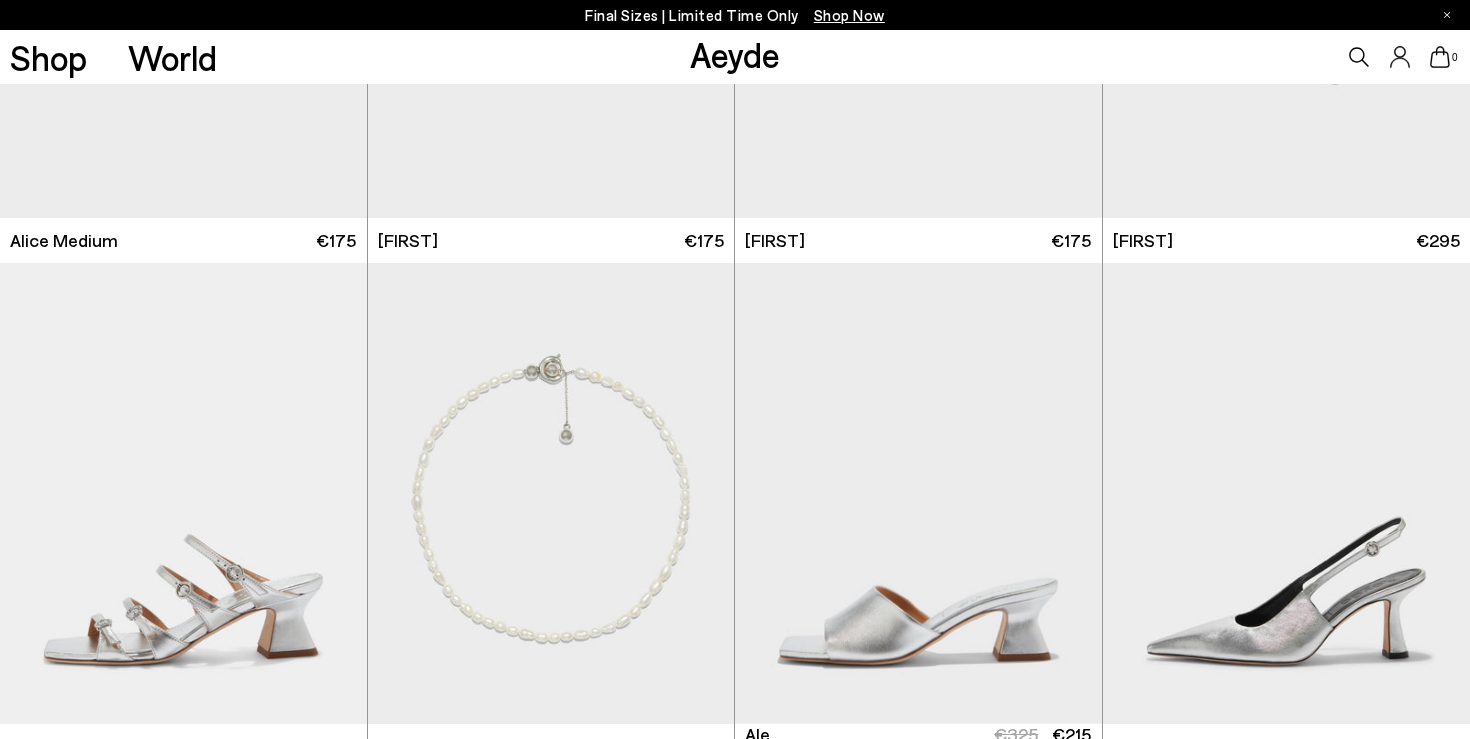 scroll, scrollTop: 2898, scrollLeft: 0, axis: vertical 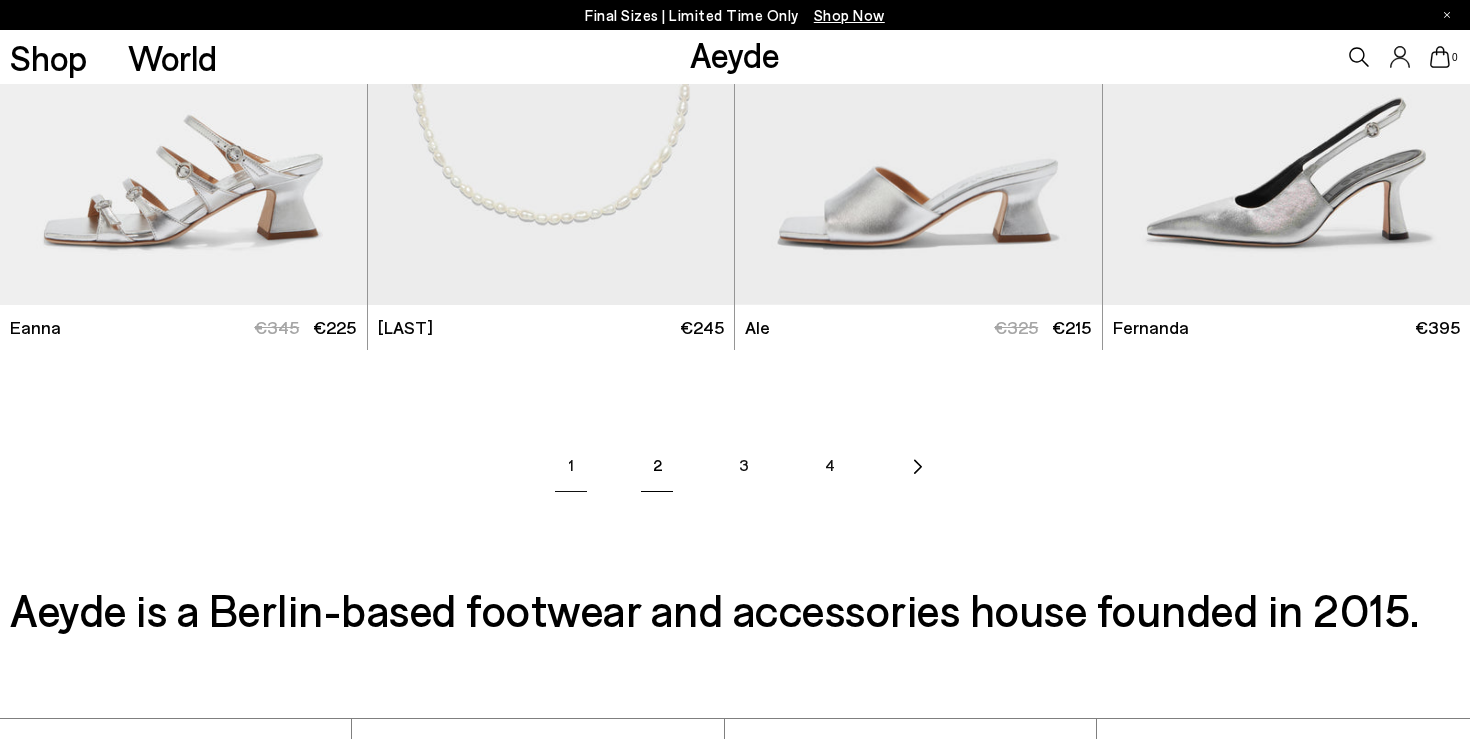 click on "2" at bounding box center [657, 465] 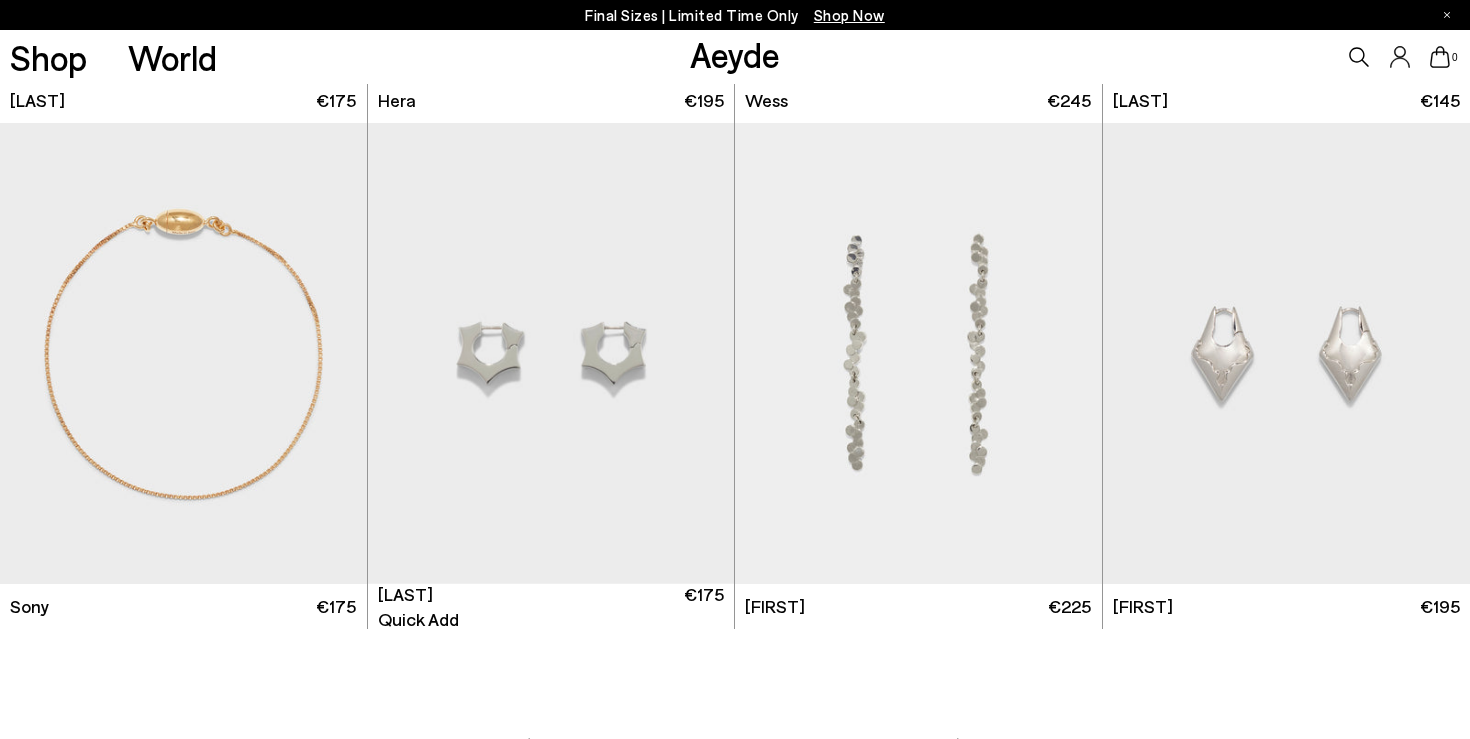 scroll, scrollTop: 3133, scrollLeft: 0, axis: vertical 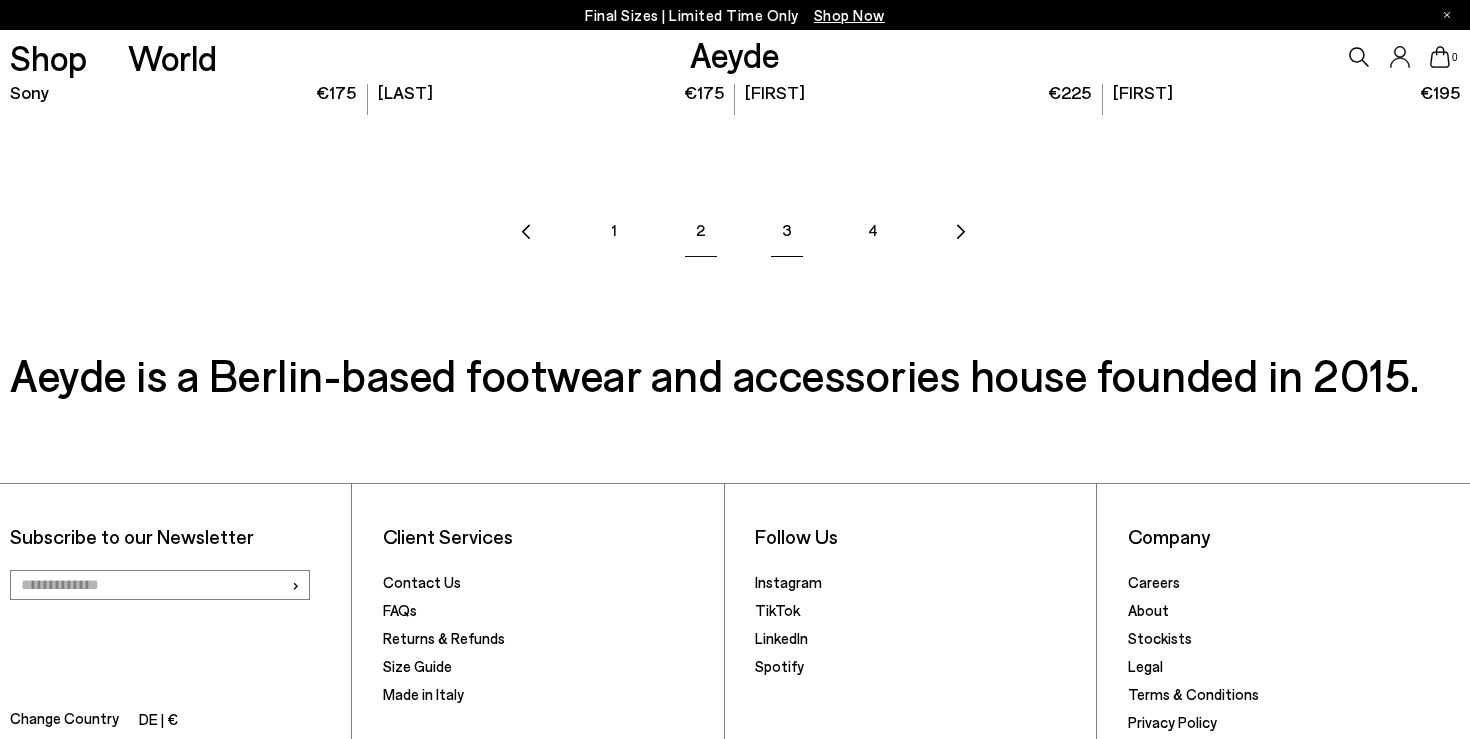 click on "3" at bounding box center (787, 230) 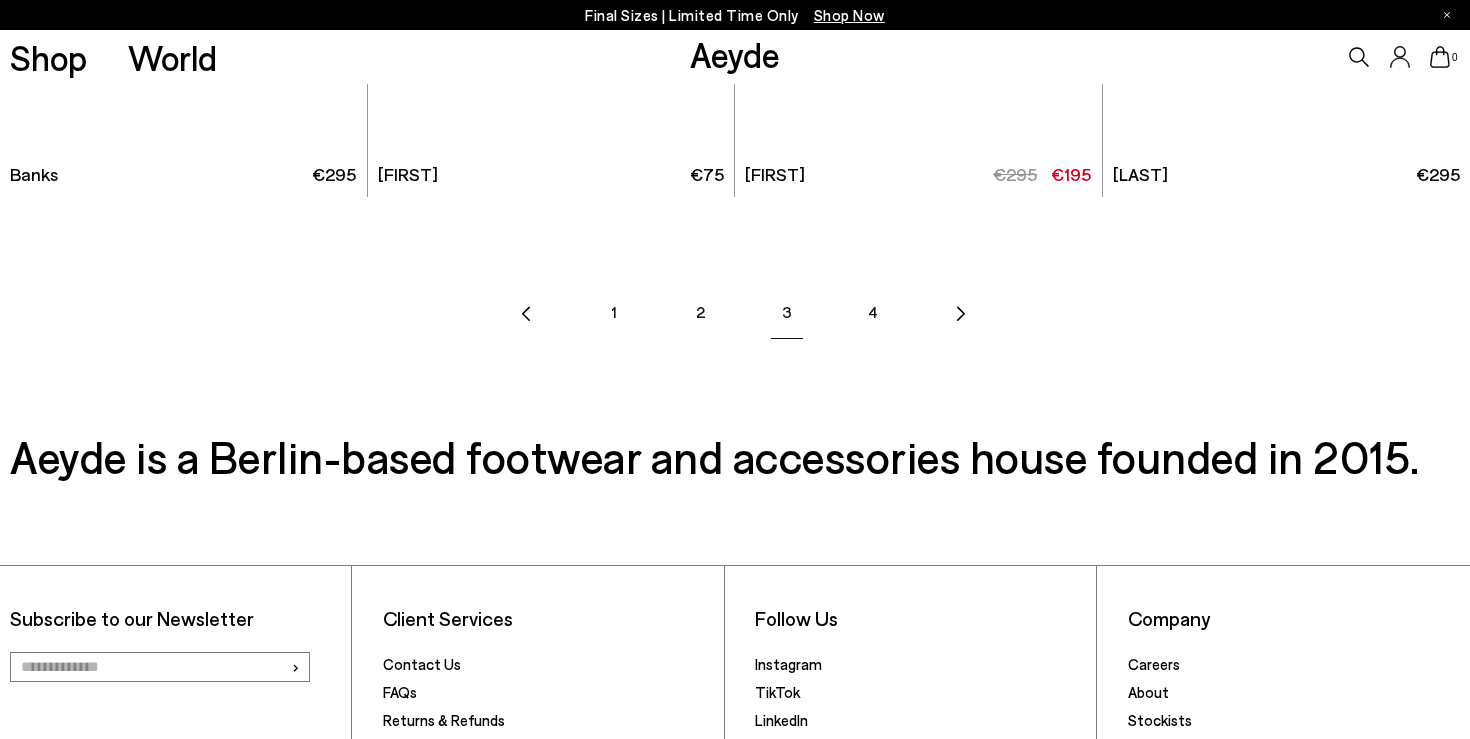 scroll, scrollTop: 3026, scrollLeft: 0, axis: vertical 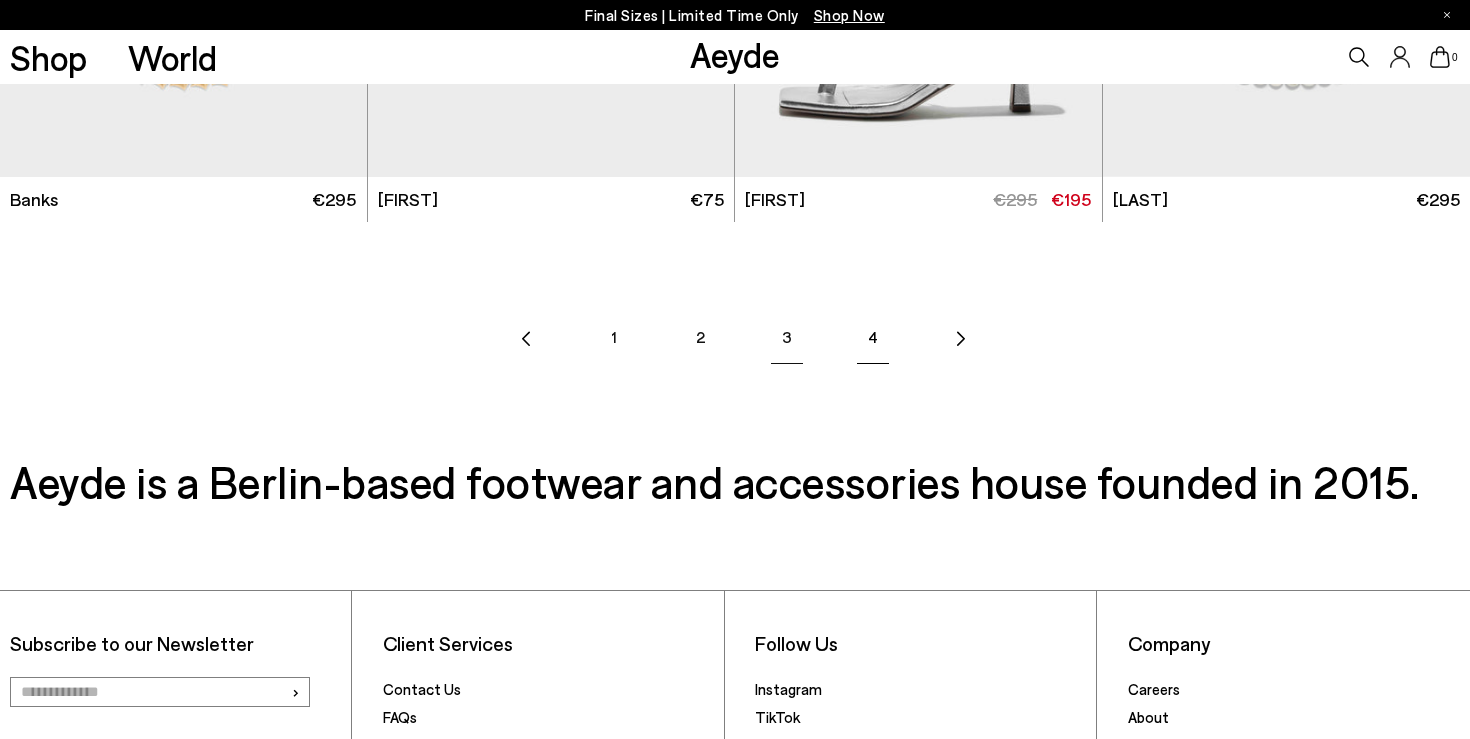 click on "4" at bounding box center [873, 337] 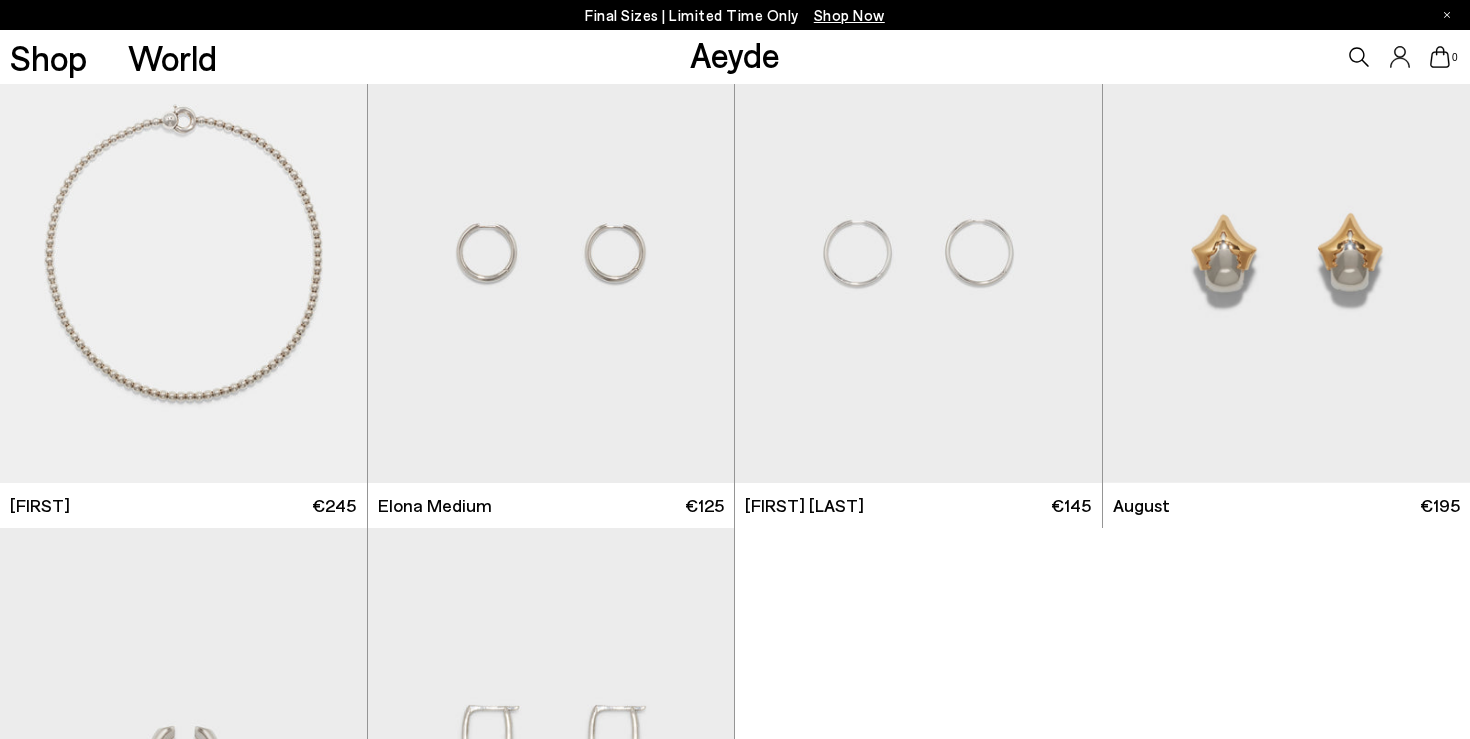 scroll, scrollTop: 0, scrollLeft: 0, axis: both 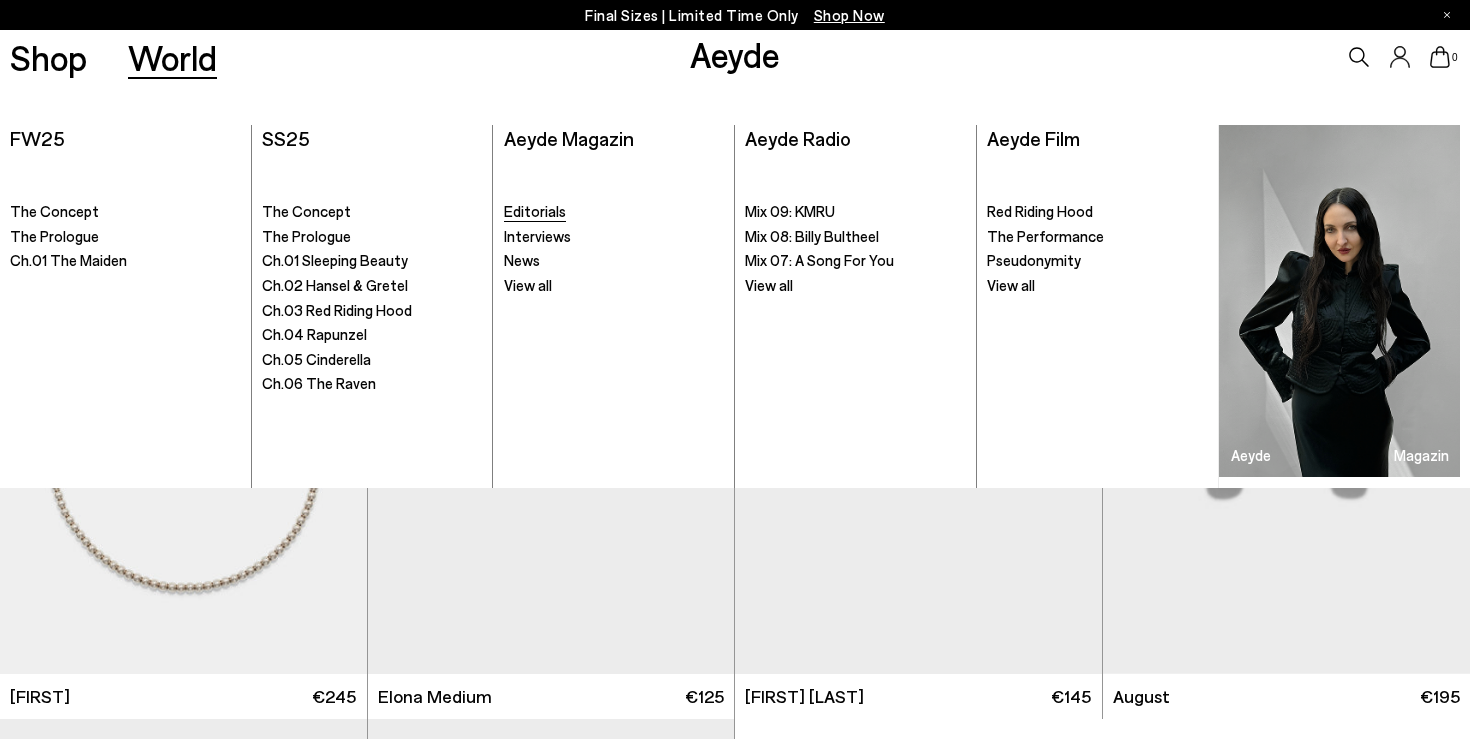 click on "Editorials" at bounding box center (535, 211) 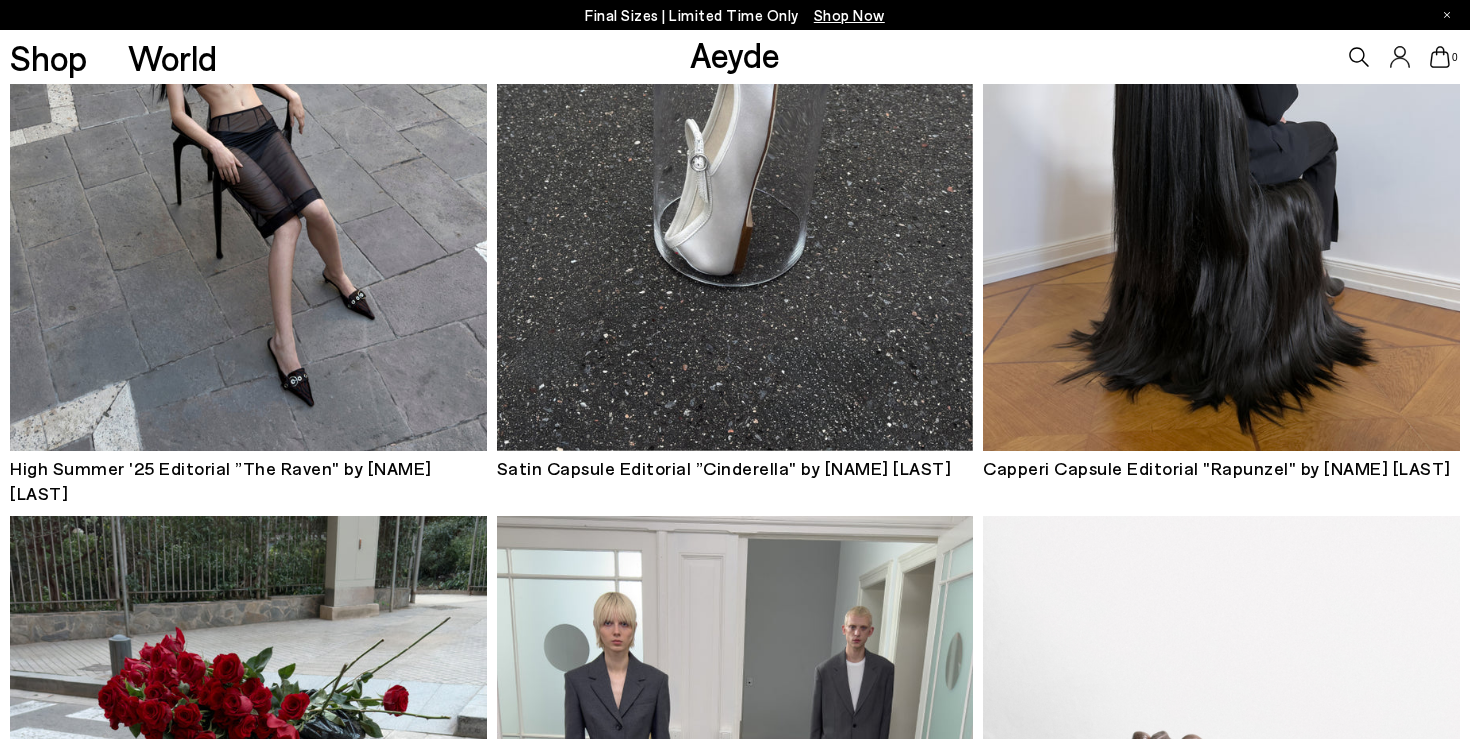 scroll, scrollTop: 1178, scrollLeft: 0, axis: vertical 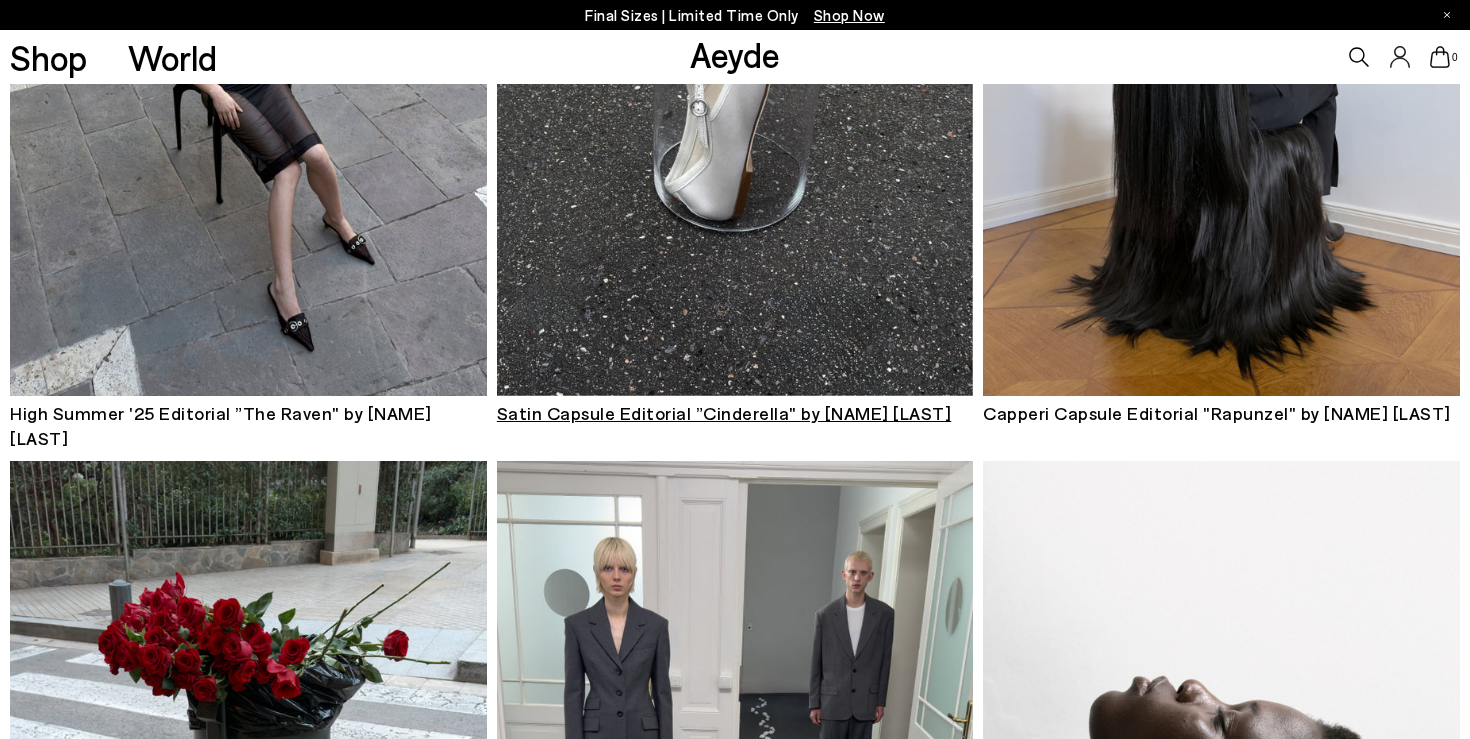 click at bounding box center (735, 77) 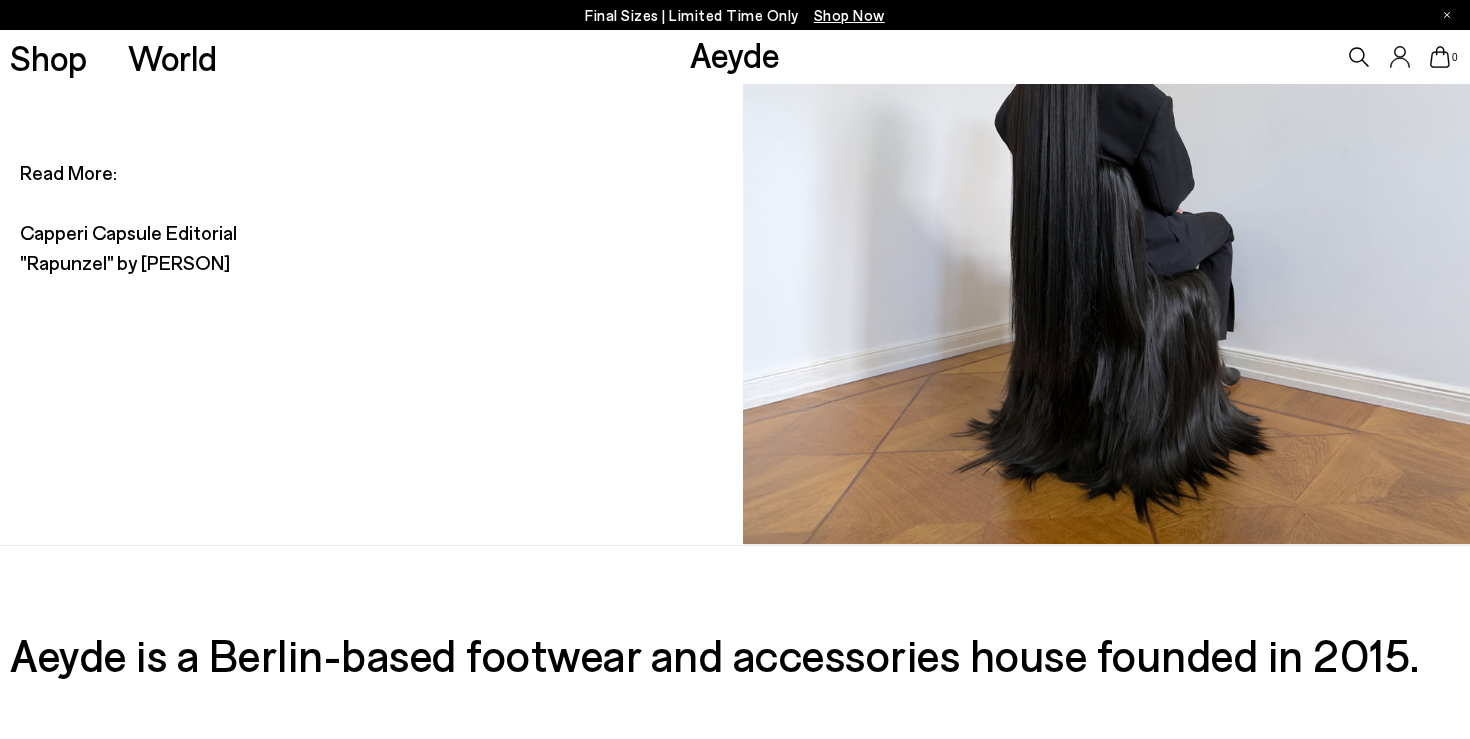 scroll, scrollTop: 9926, scrollLeft: 0, axis: vertical 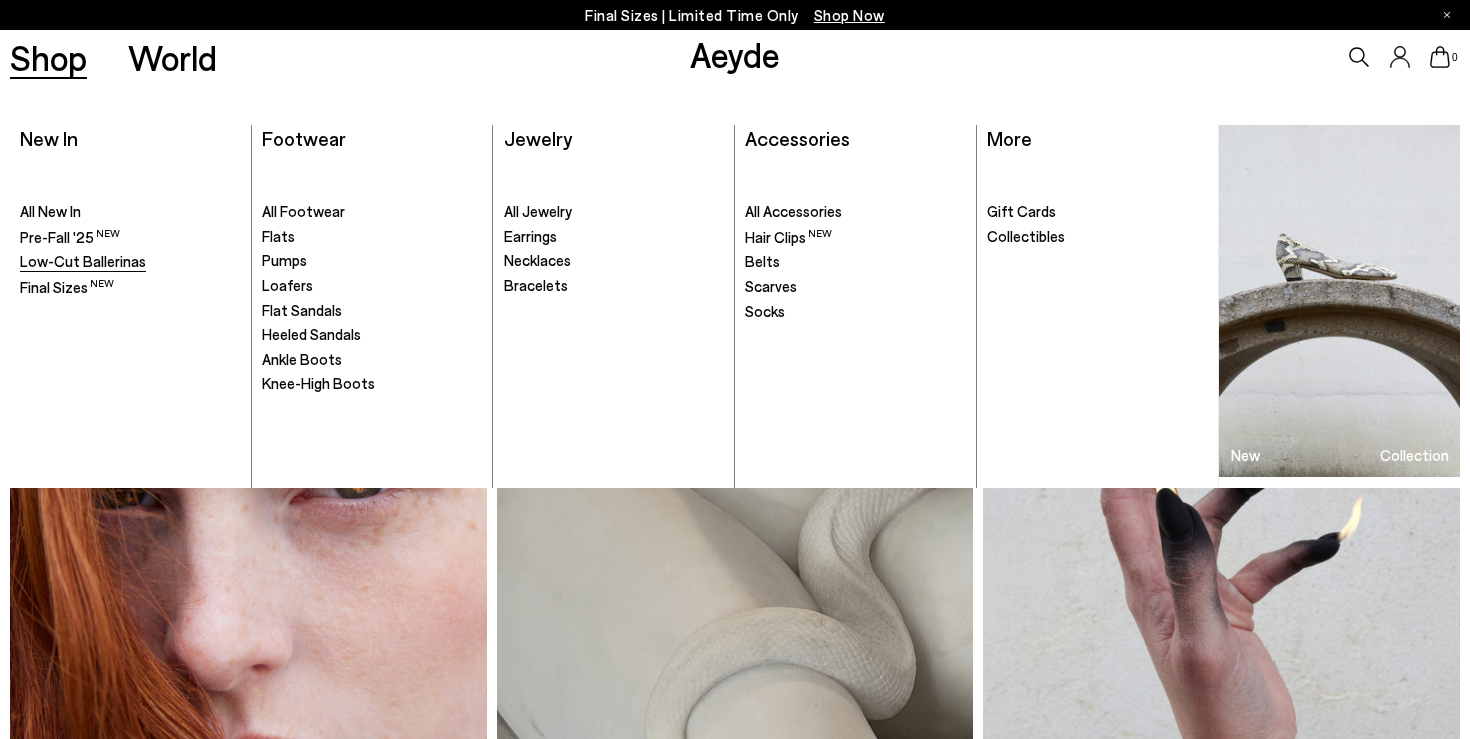 click on "Low-Cut Ballerinas" at bounding box center (83, 261) 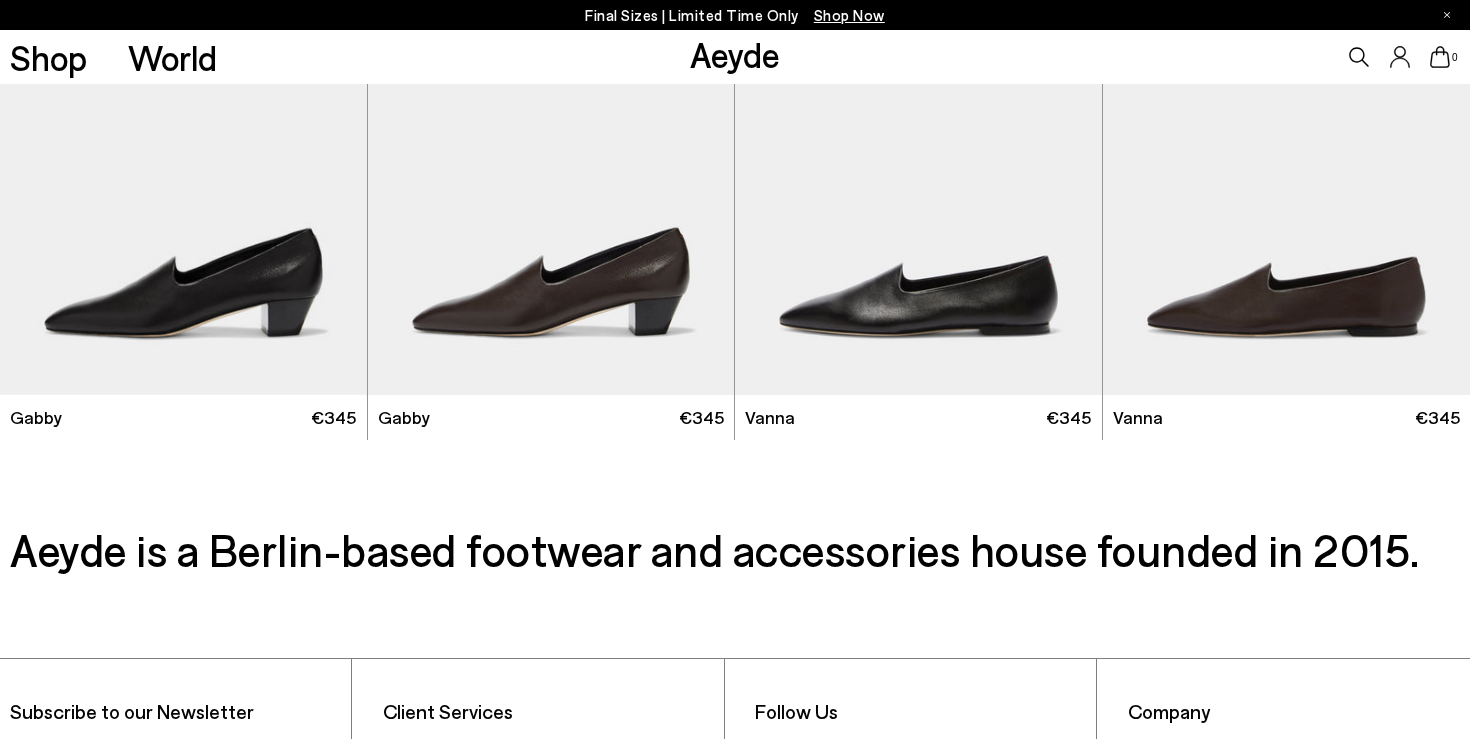 scroll, scrollTop: 2172, scrollLeft: 0, axis: vertical 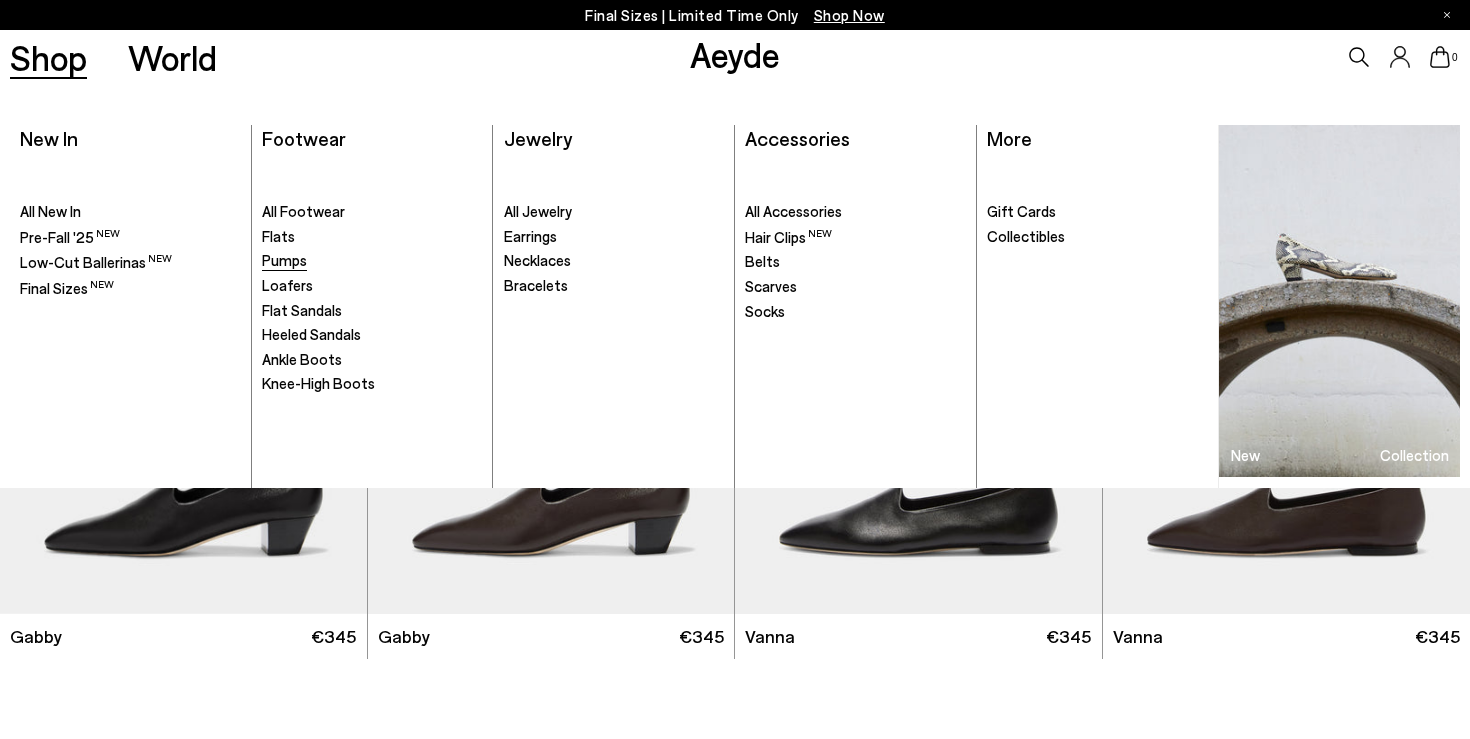 click on "Pumps" at bounding box center [284, 260] 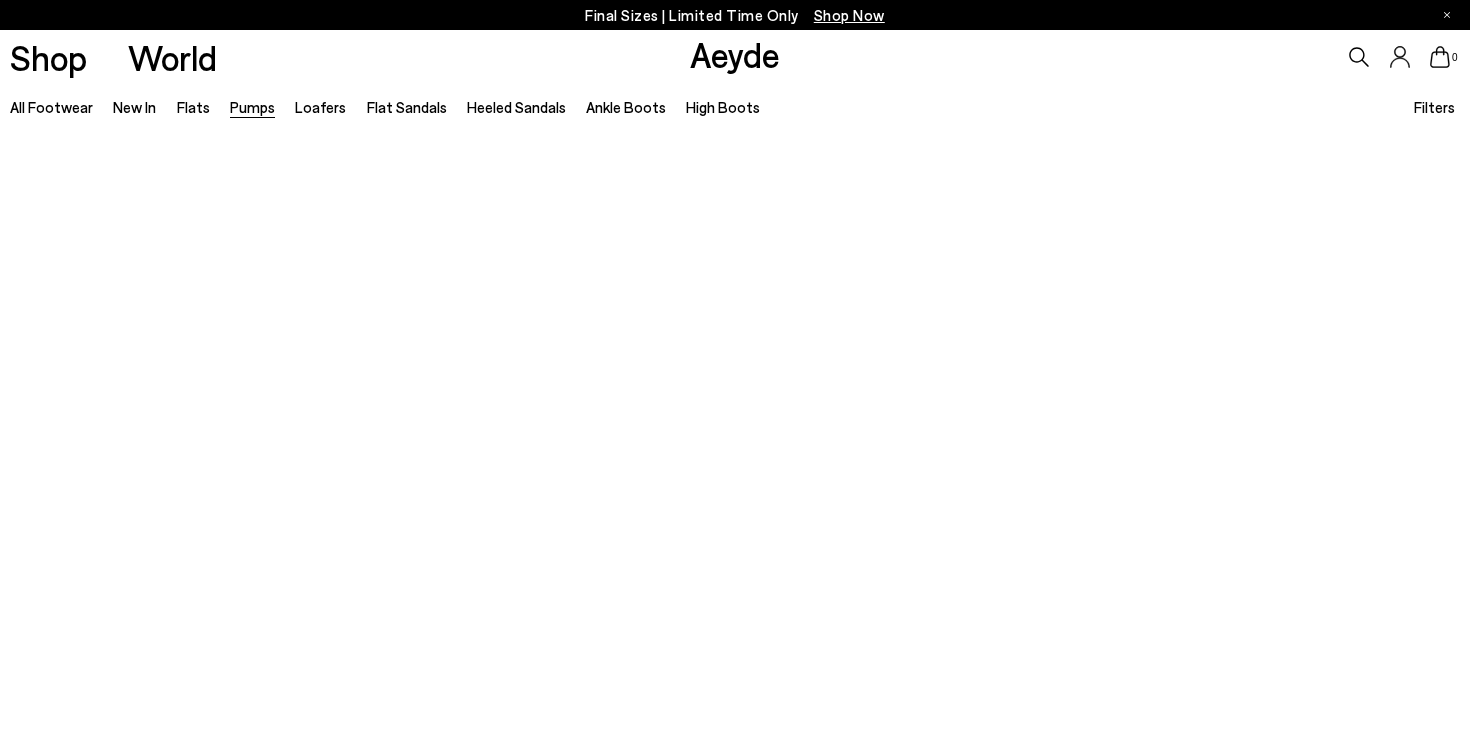 scroll, scrollTop: 0, scrollLeft: 0, axis: both 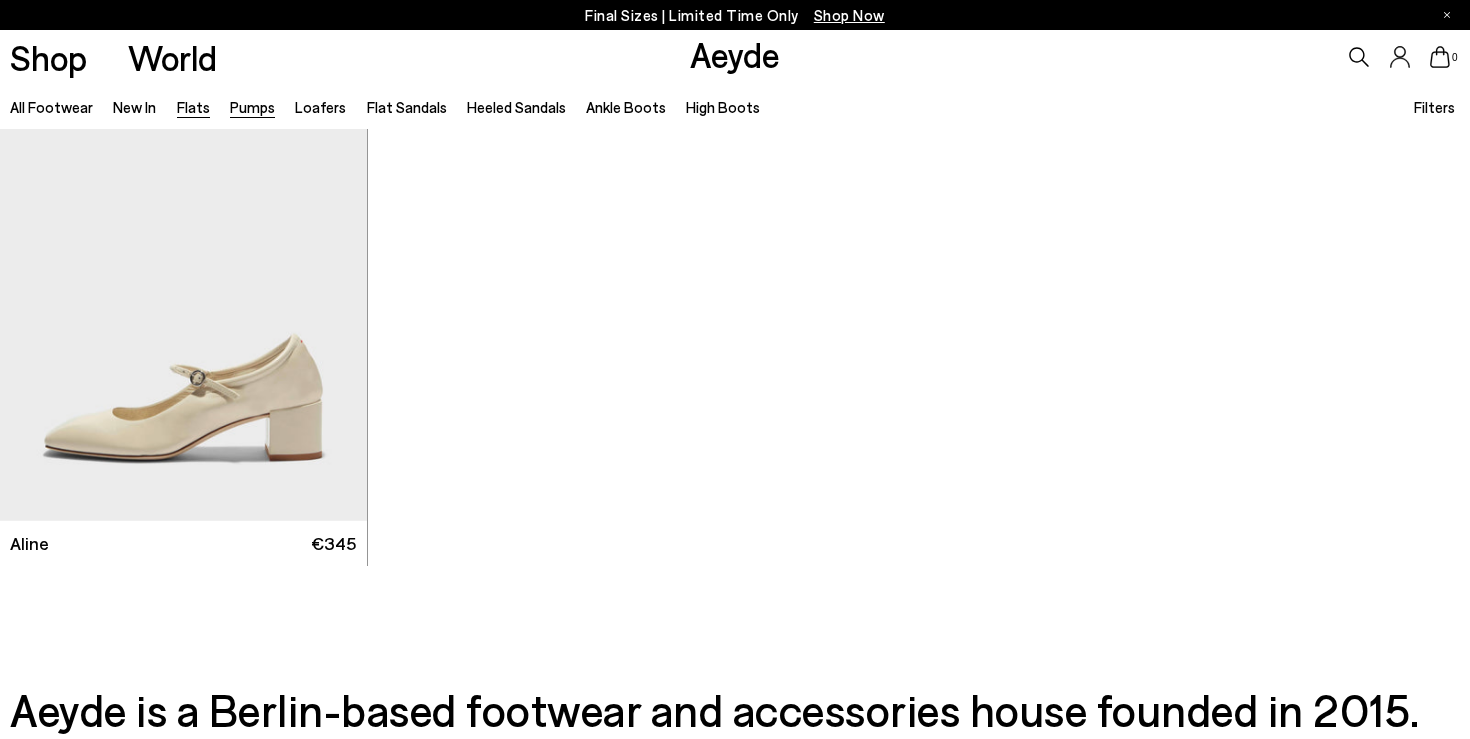 click on "Flats" at bounding box center (193, 107) 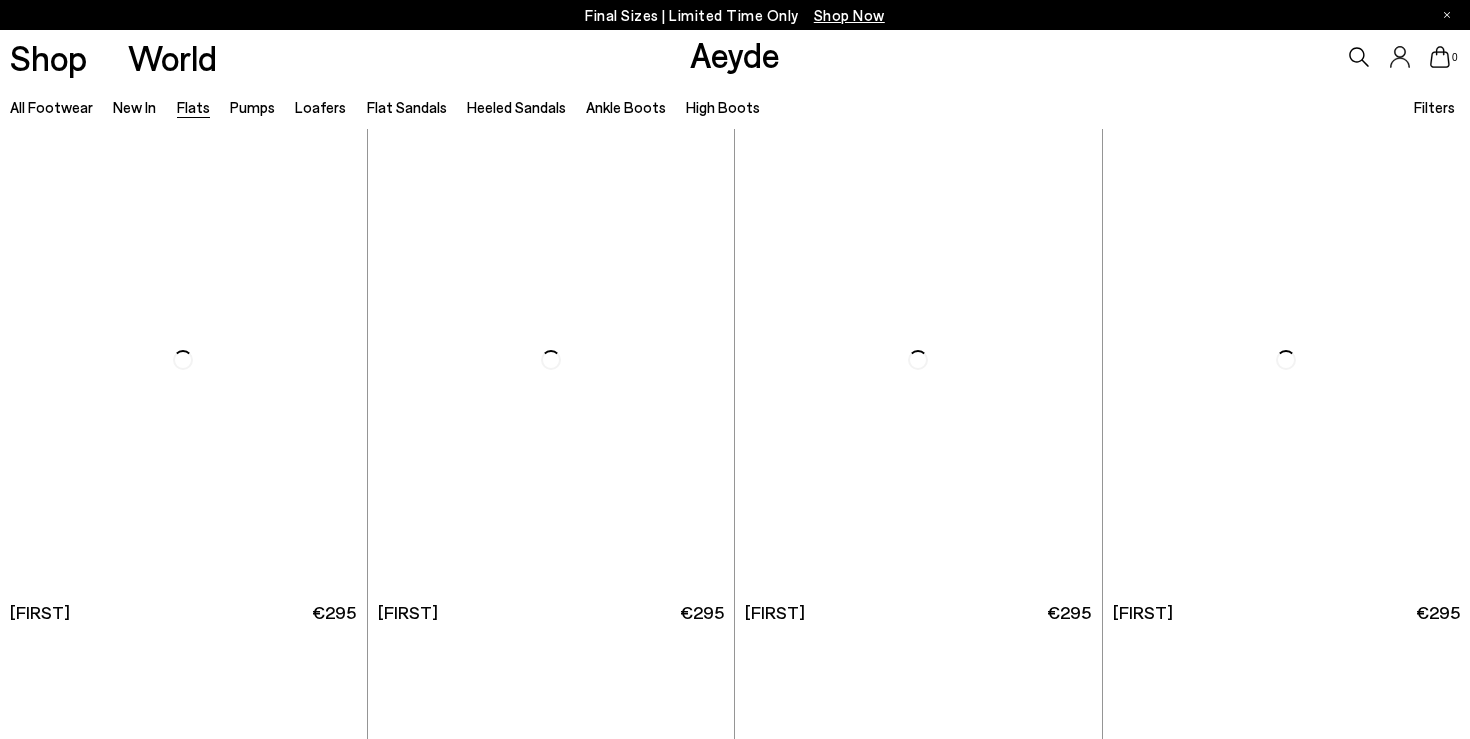 scroll, scrollTop: 0, scrollLeft: 0, axis: both 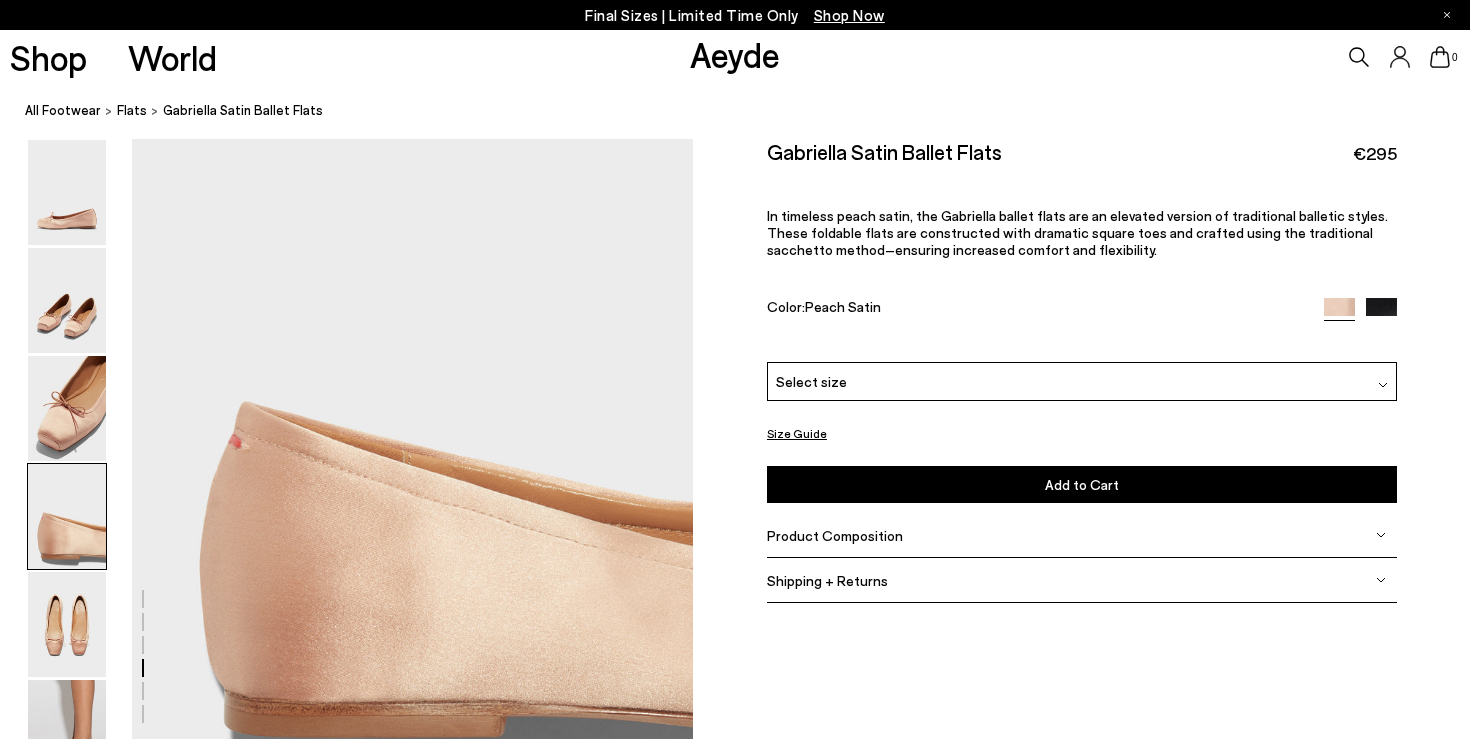 click 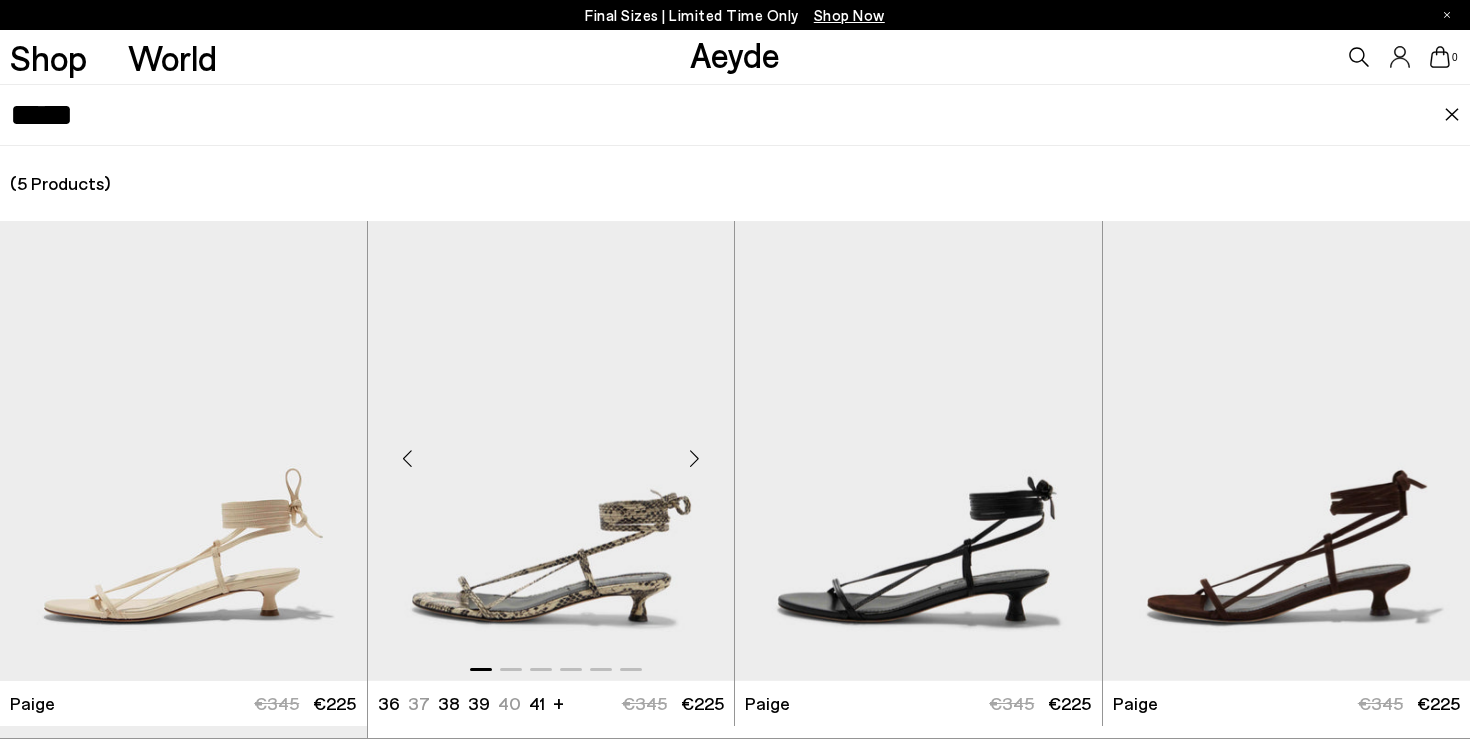 type on "*****" 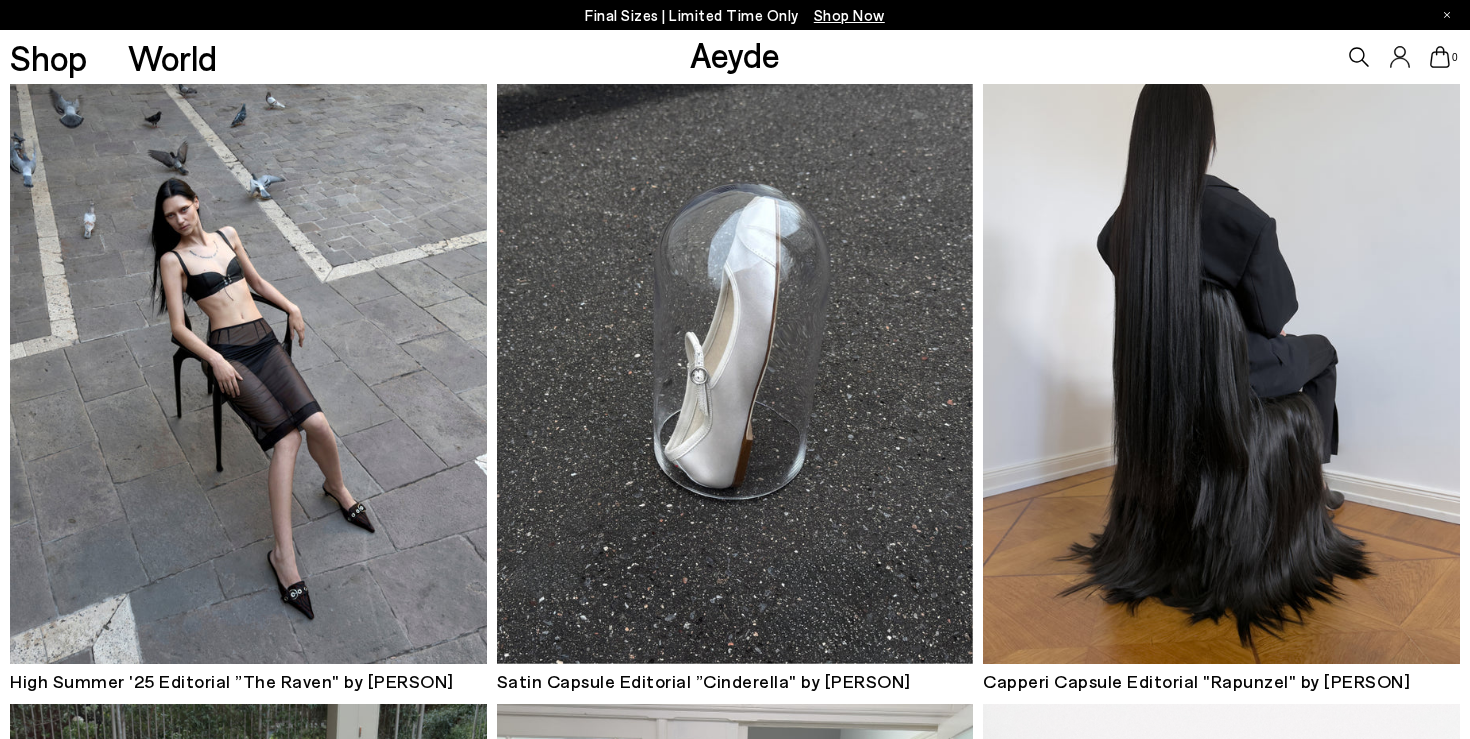 scroll, scrollTop: 909, scrollLeft: 0, axis: vertical 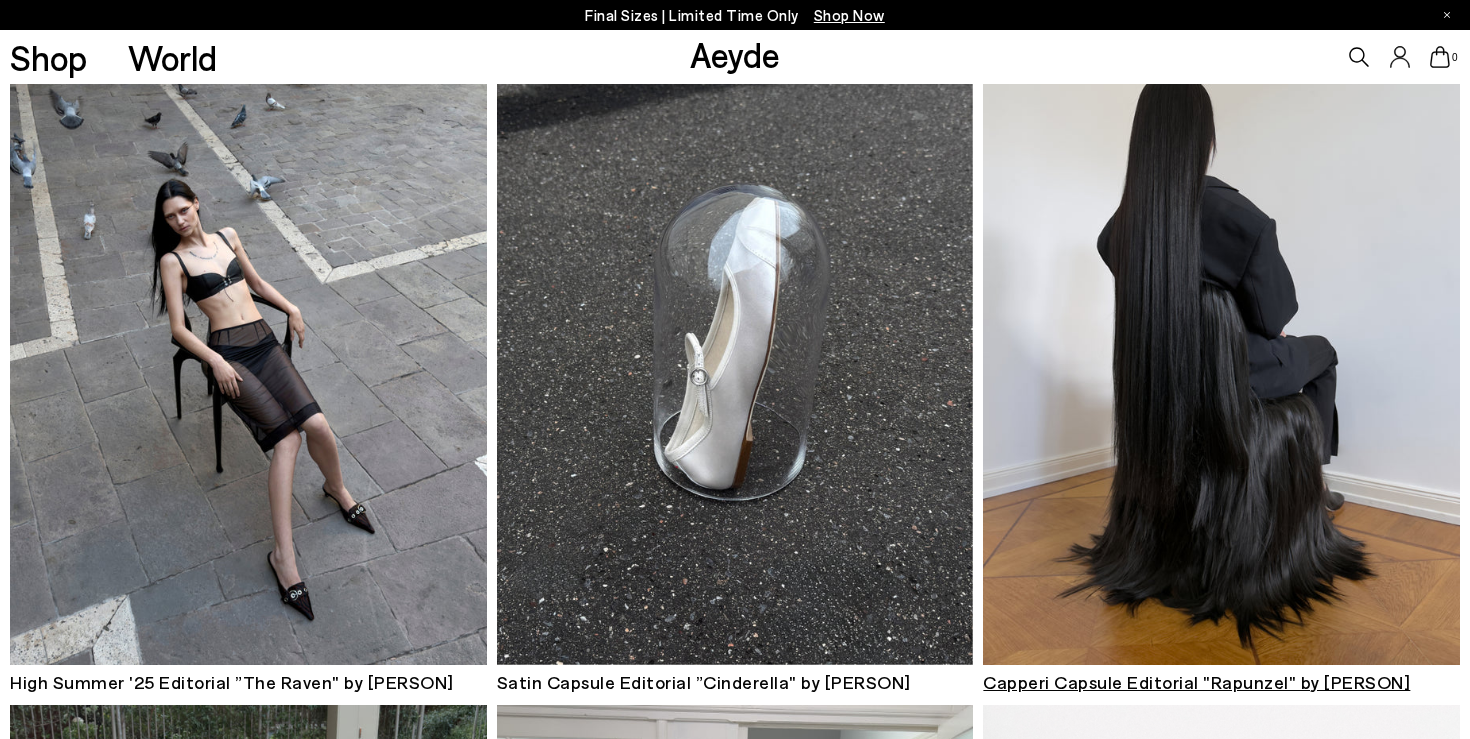 click at bounding box center (1221, 346) 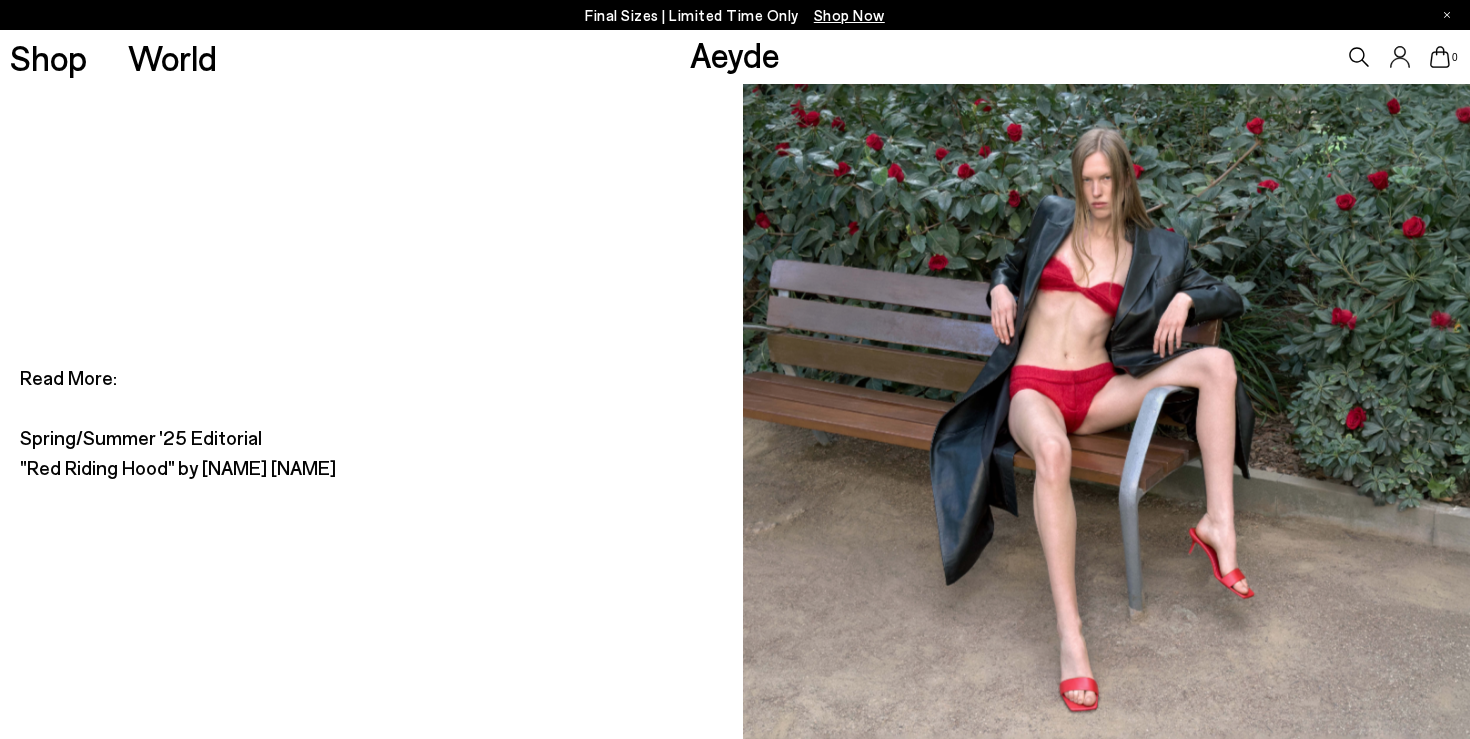 scroll, scrollTop: 9592, scrollLeft: 0, axis: vertical 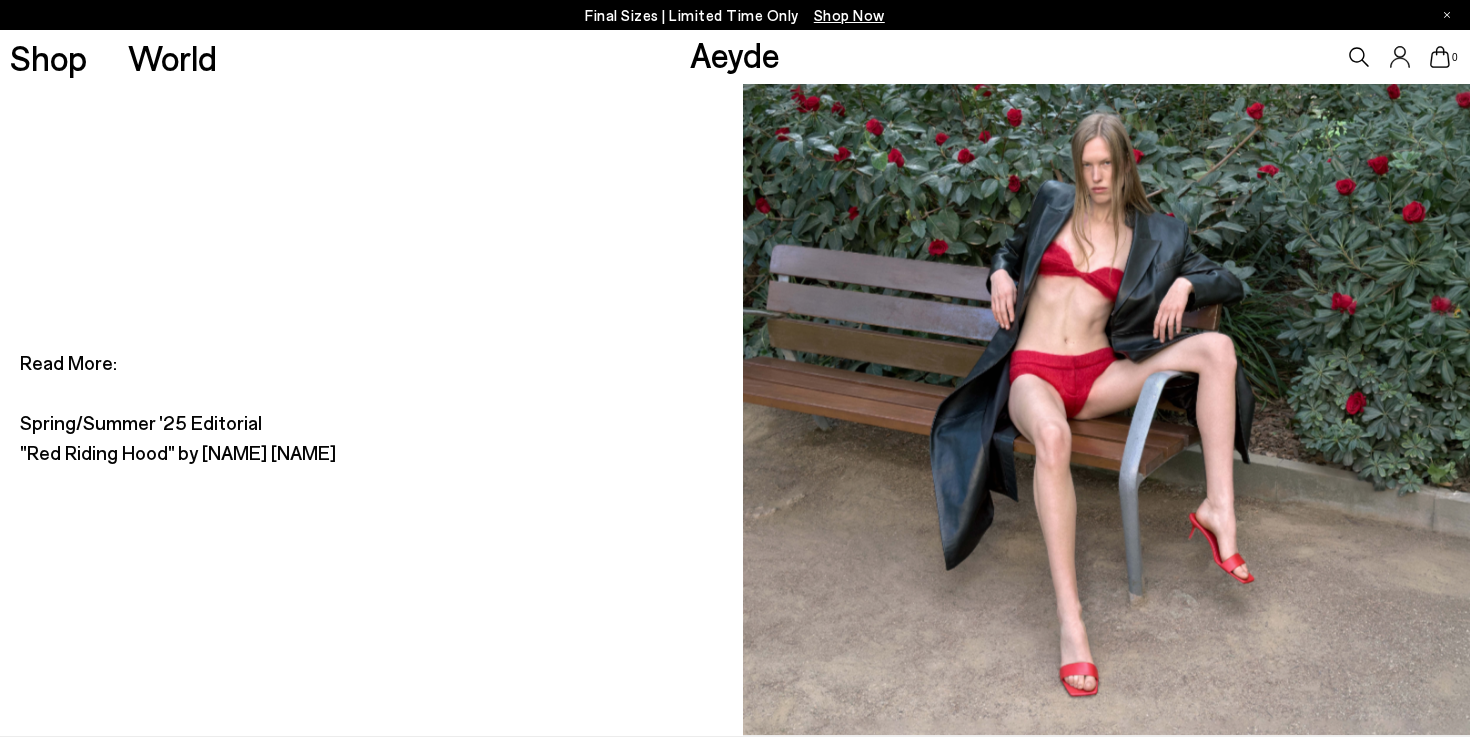 click on "Read More: Spring/Summer '25 Editorial
"Red Riding Hood"
by [NAME] [NAME]" at bounding box center (178, 407) 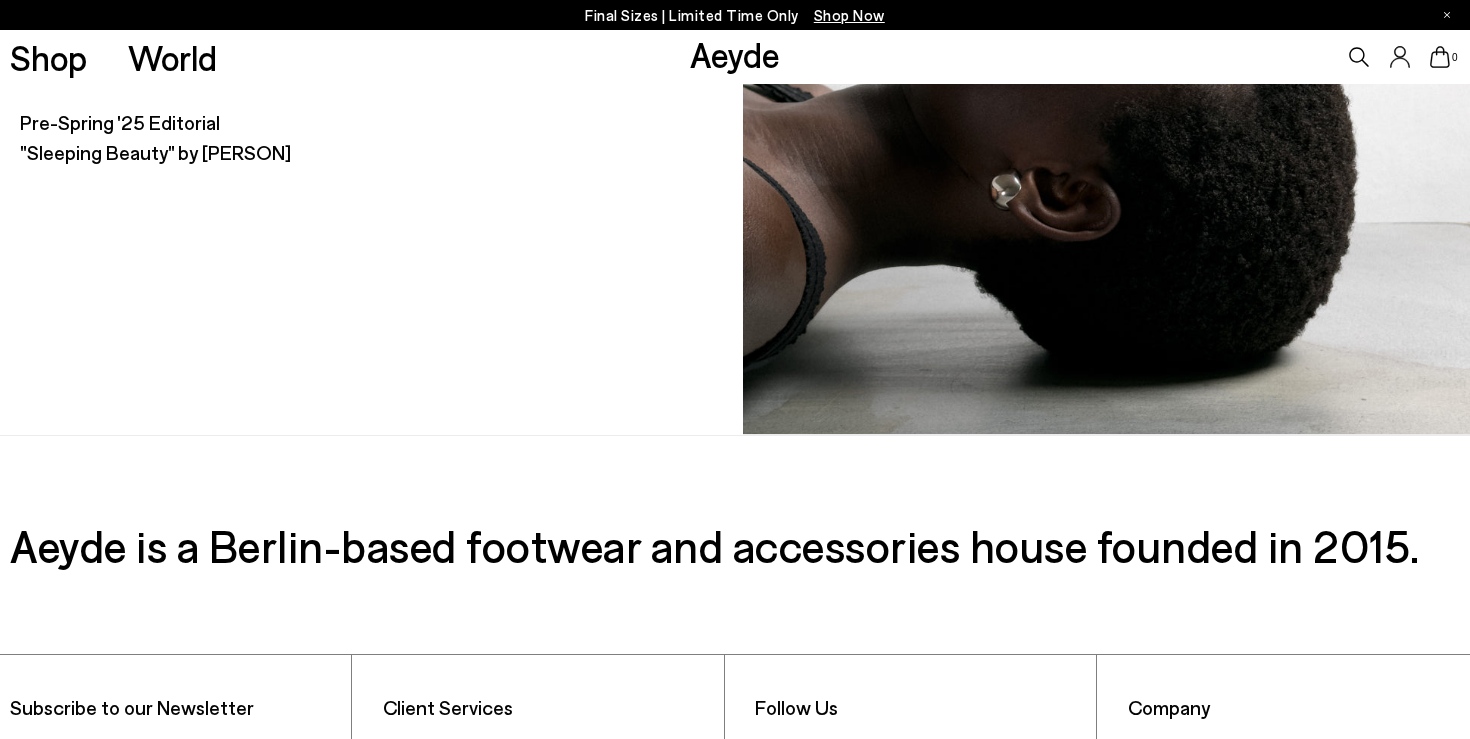 scroll, scrollTop: 10125, scrollLeft: 0, axis: vertical 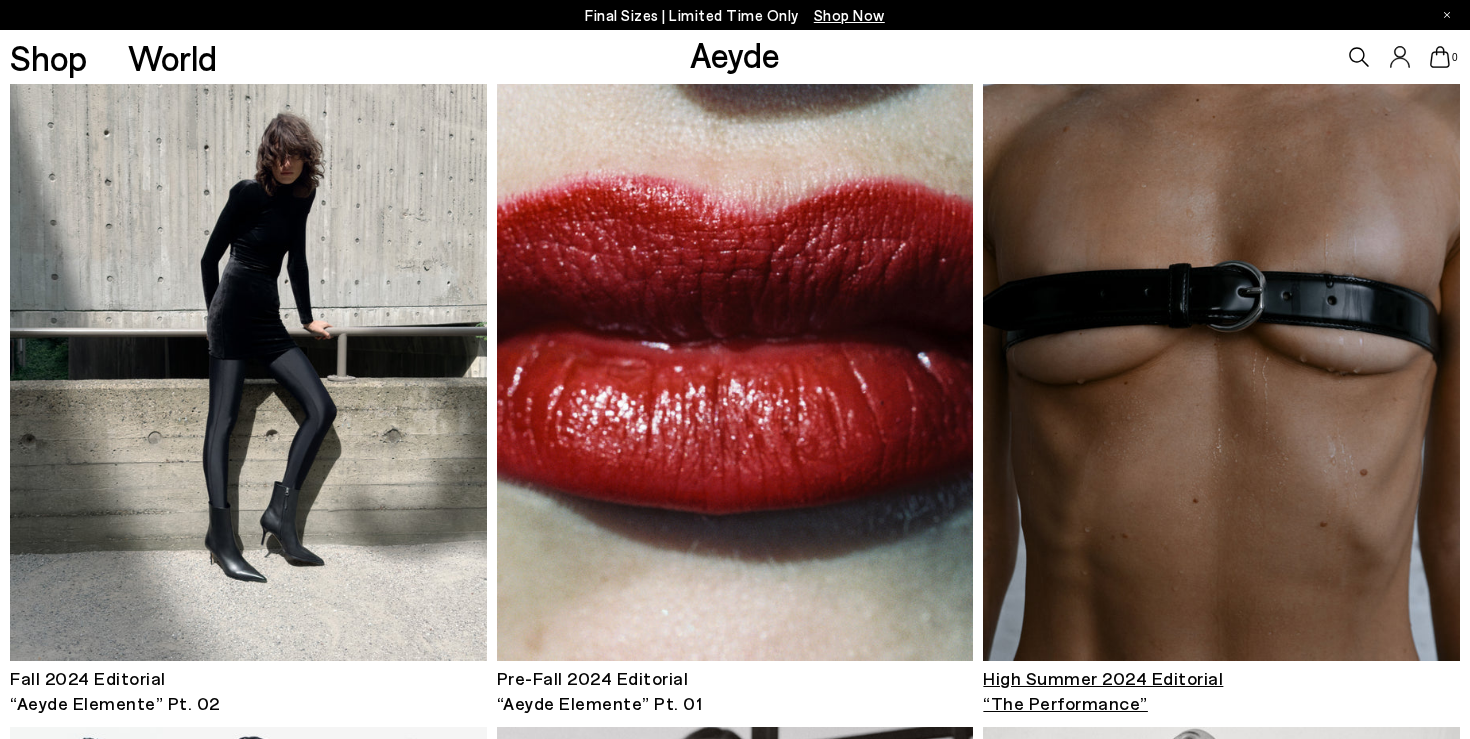 click at bounding box center [1221, 342] 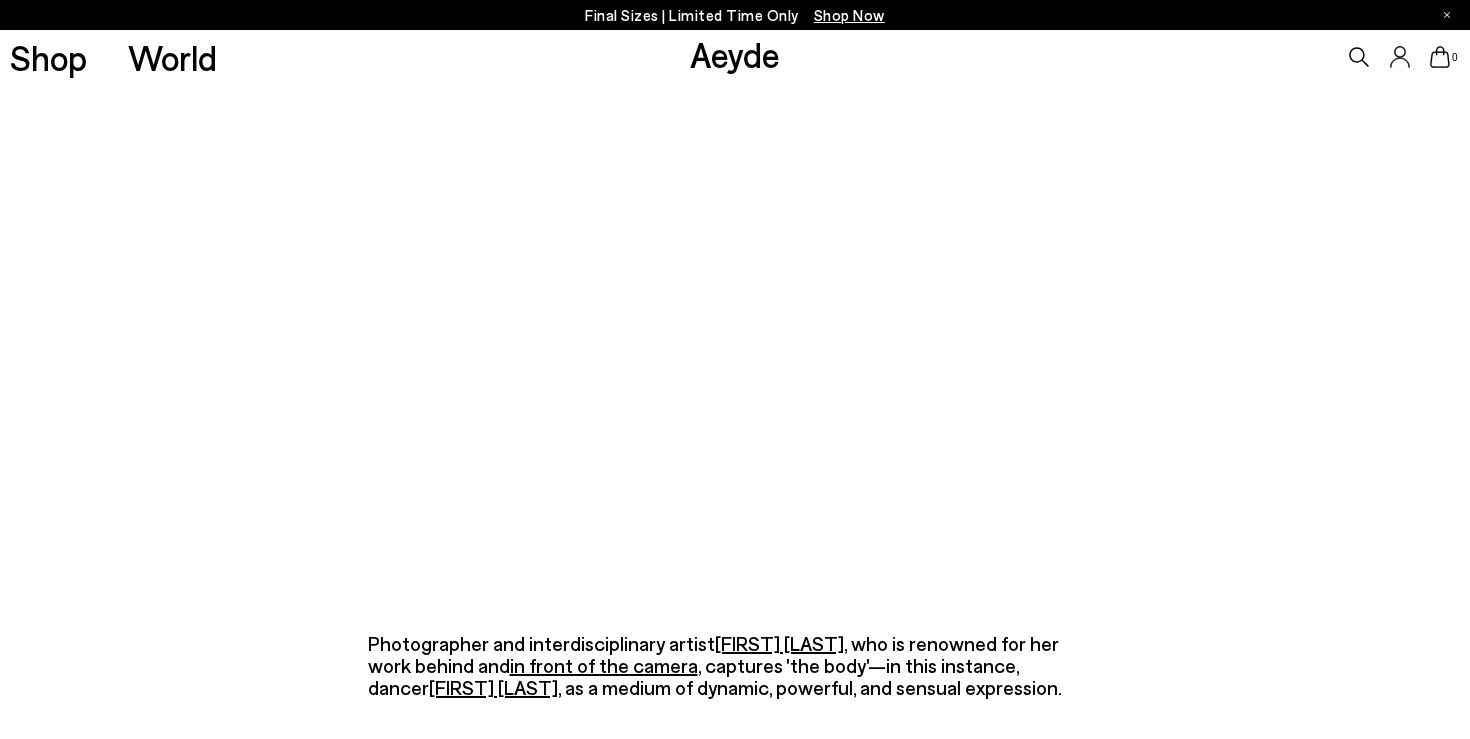 scroll, scrollTop: 982, scrollLeft: 0, axis: vertical 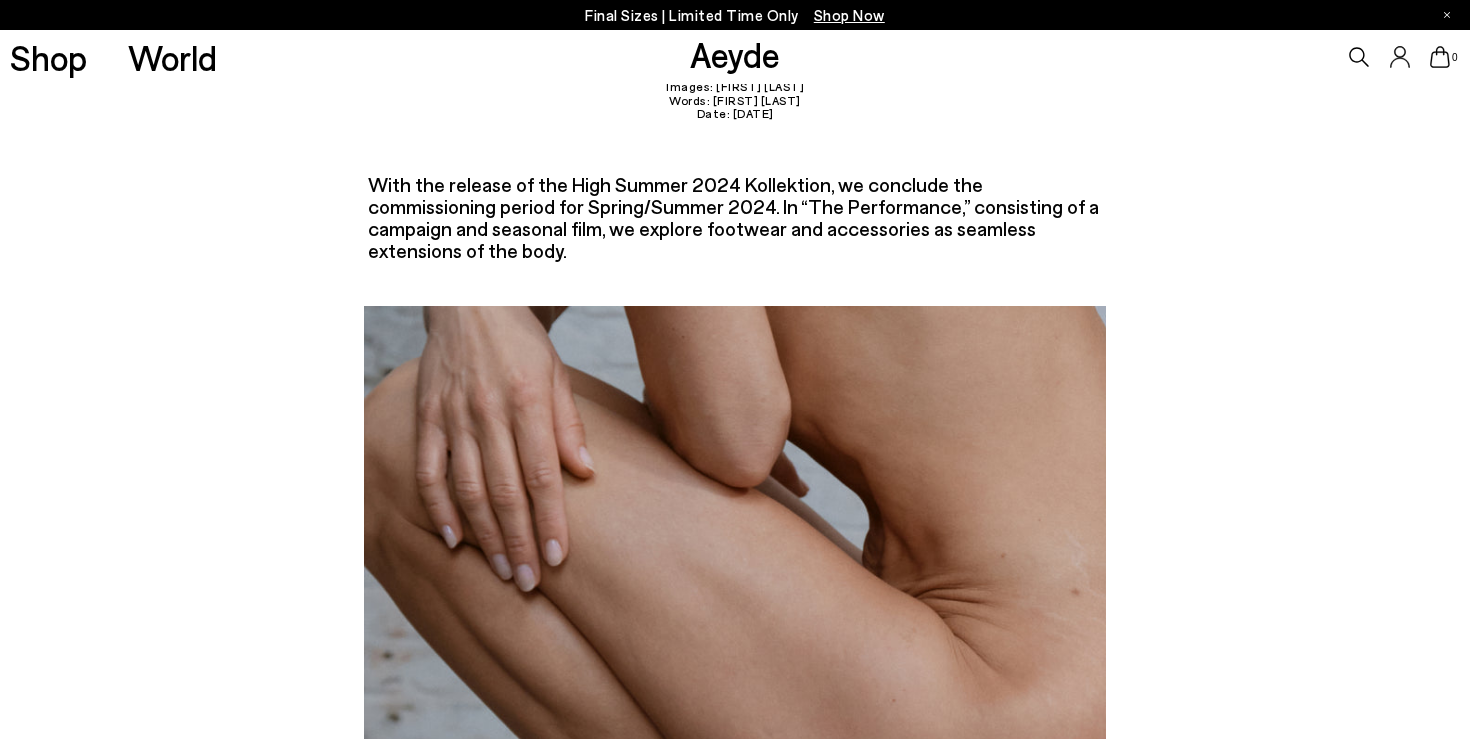 click at bounding box center [735, 787] 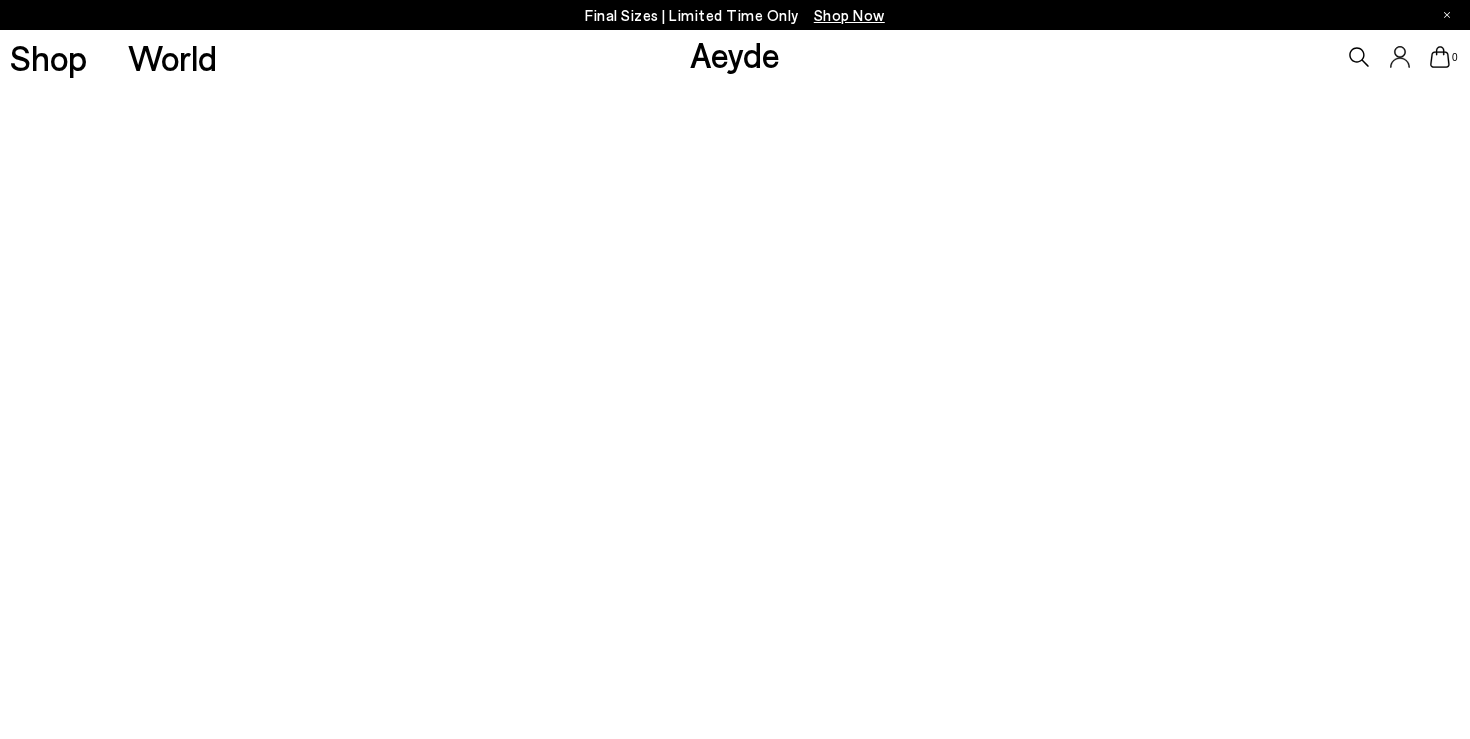 scroll, scrollTop: 1287, scrollLeft: 0, axis: vertical 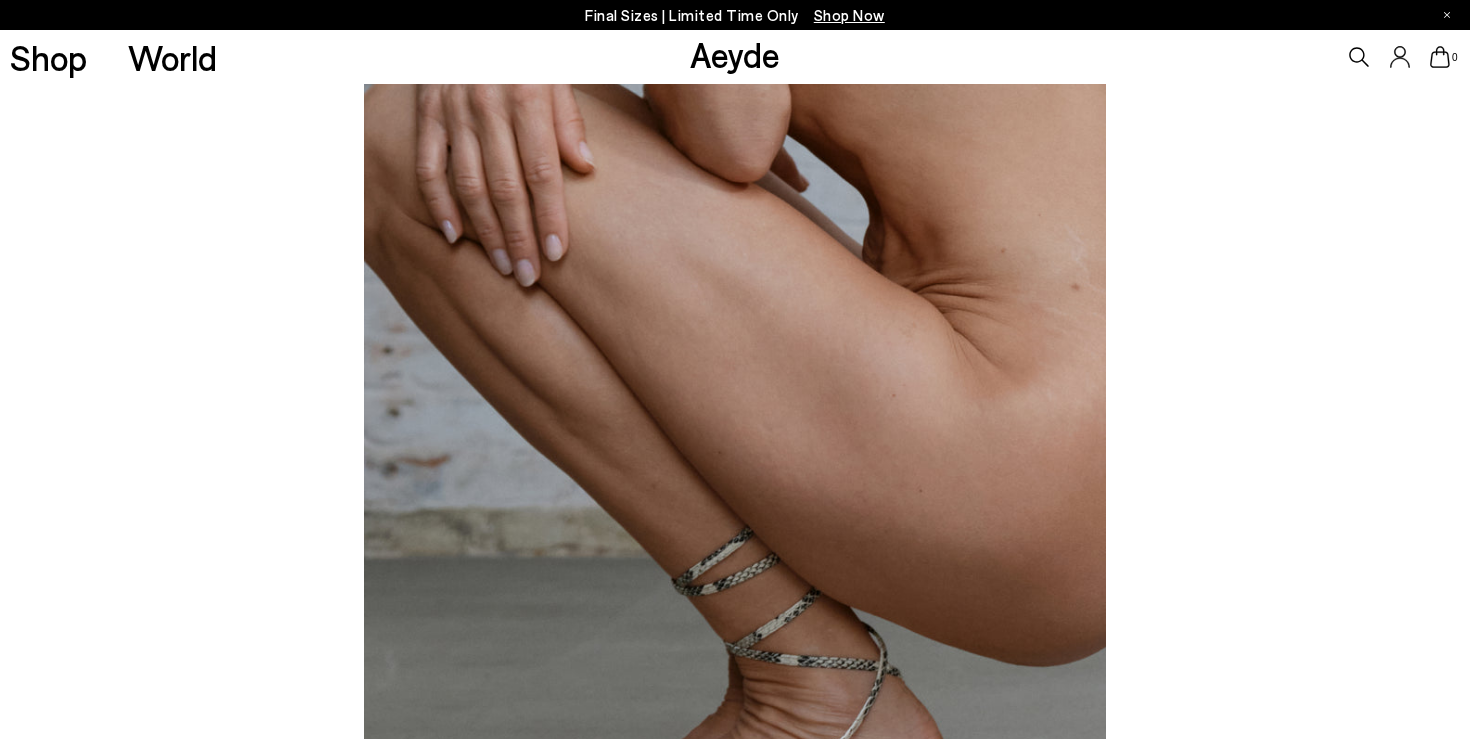 click on "High Summer 2024
“The Performance”
Images: Rita Lino
Words: Meghan Costelloe
Date: 16.05.2024" at bounding box center (735, 1746) 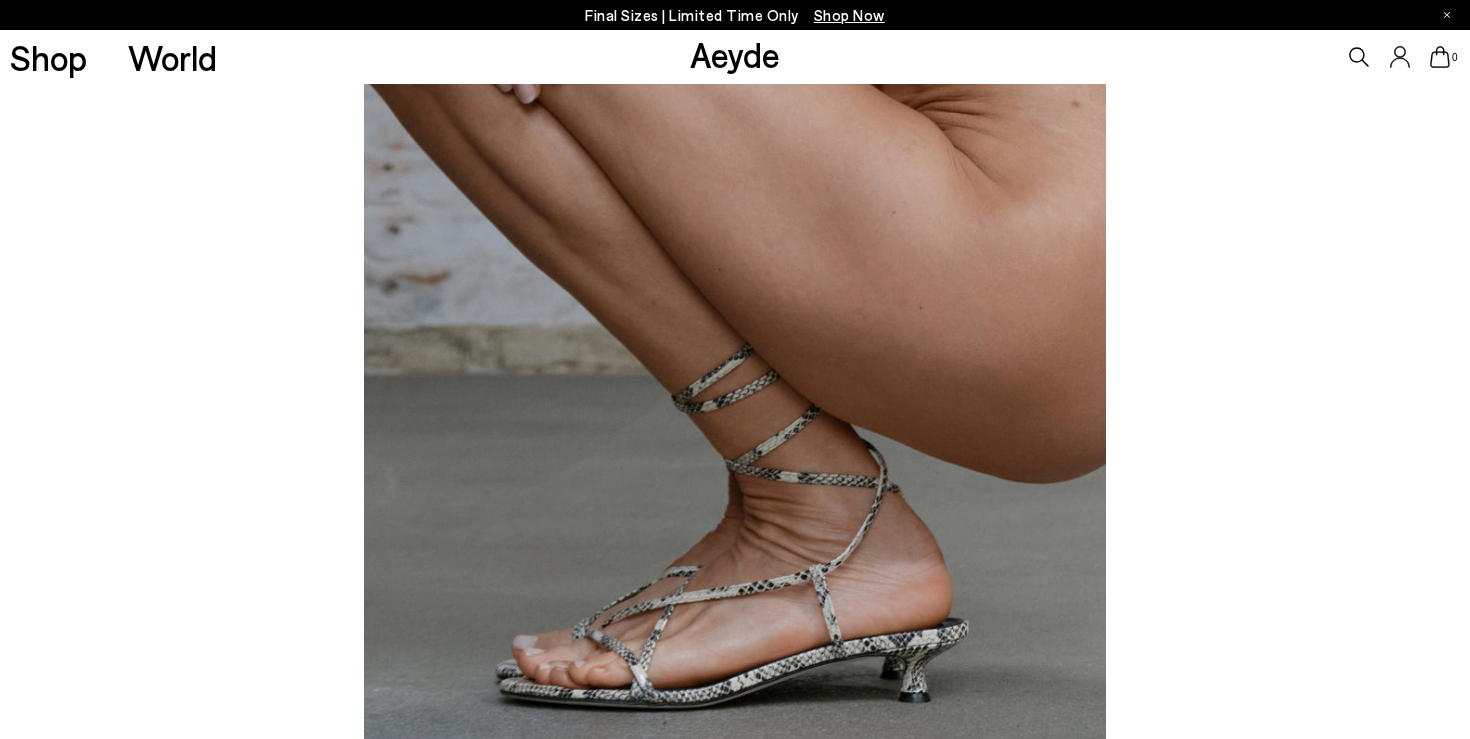 scroll, scrollTop: 1492, scrollLeft: 0, axis: vertical 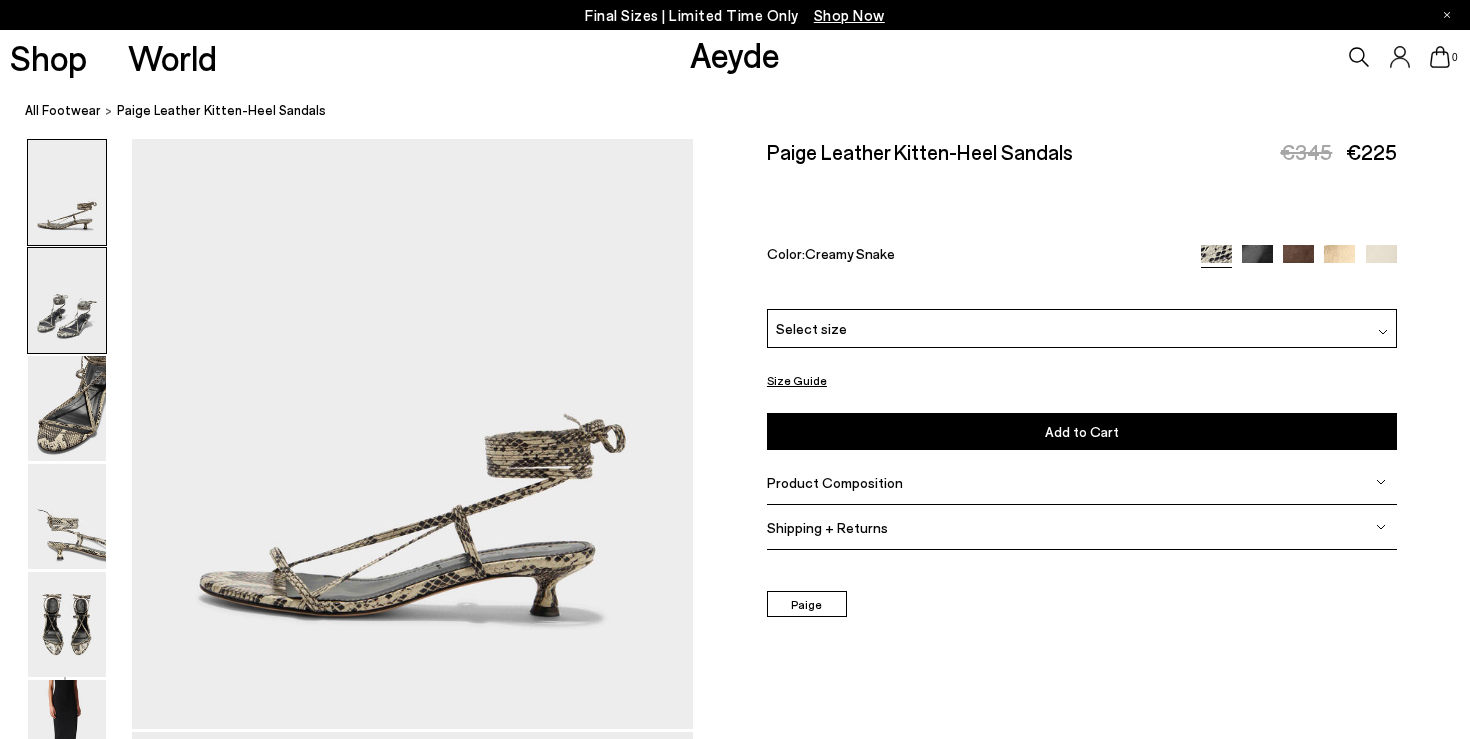 click at bounding box center (67, 300) 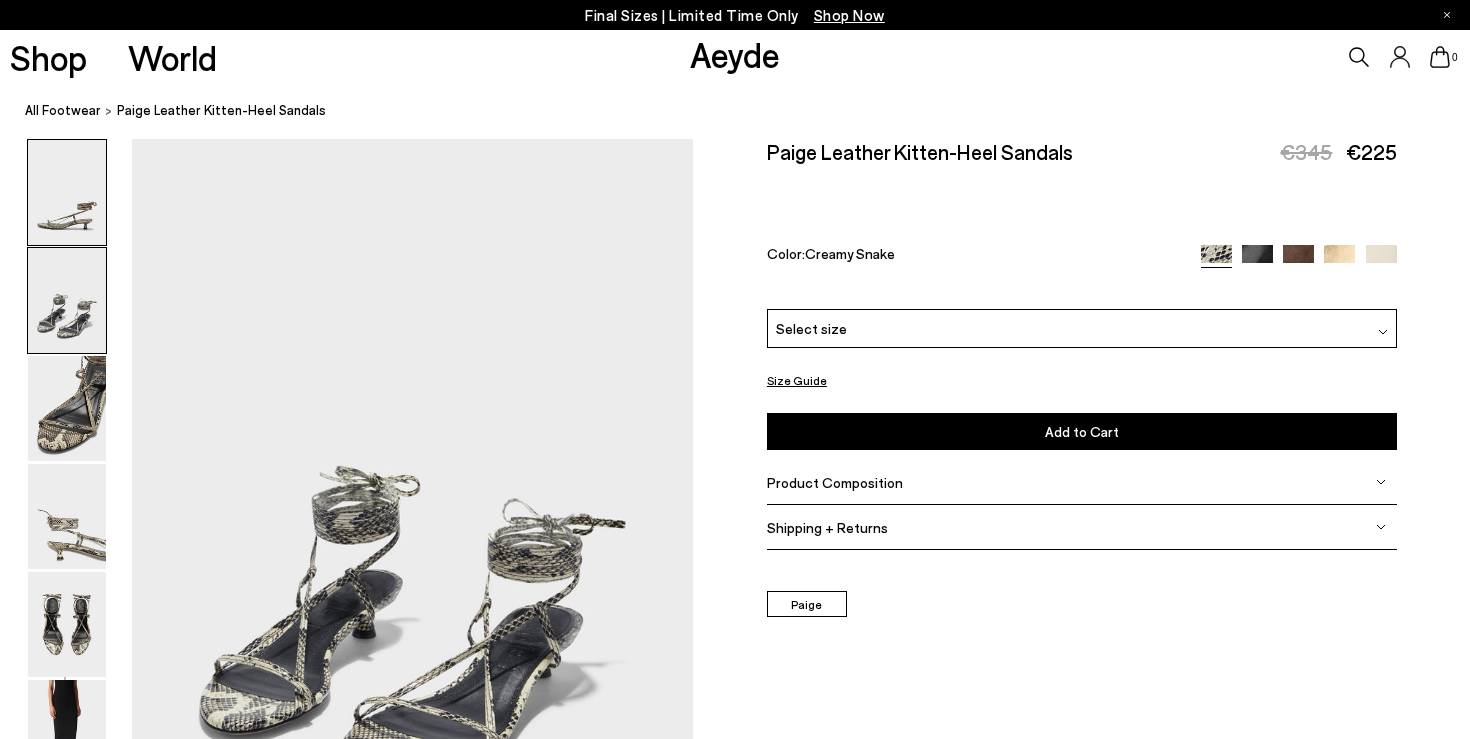click at bounding box center (67, 192) 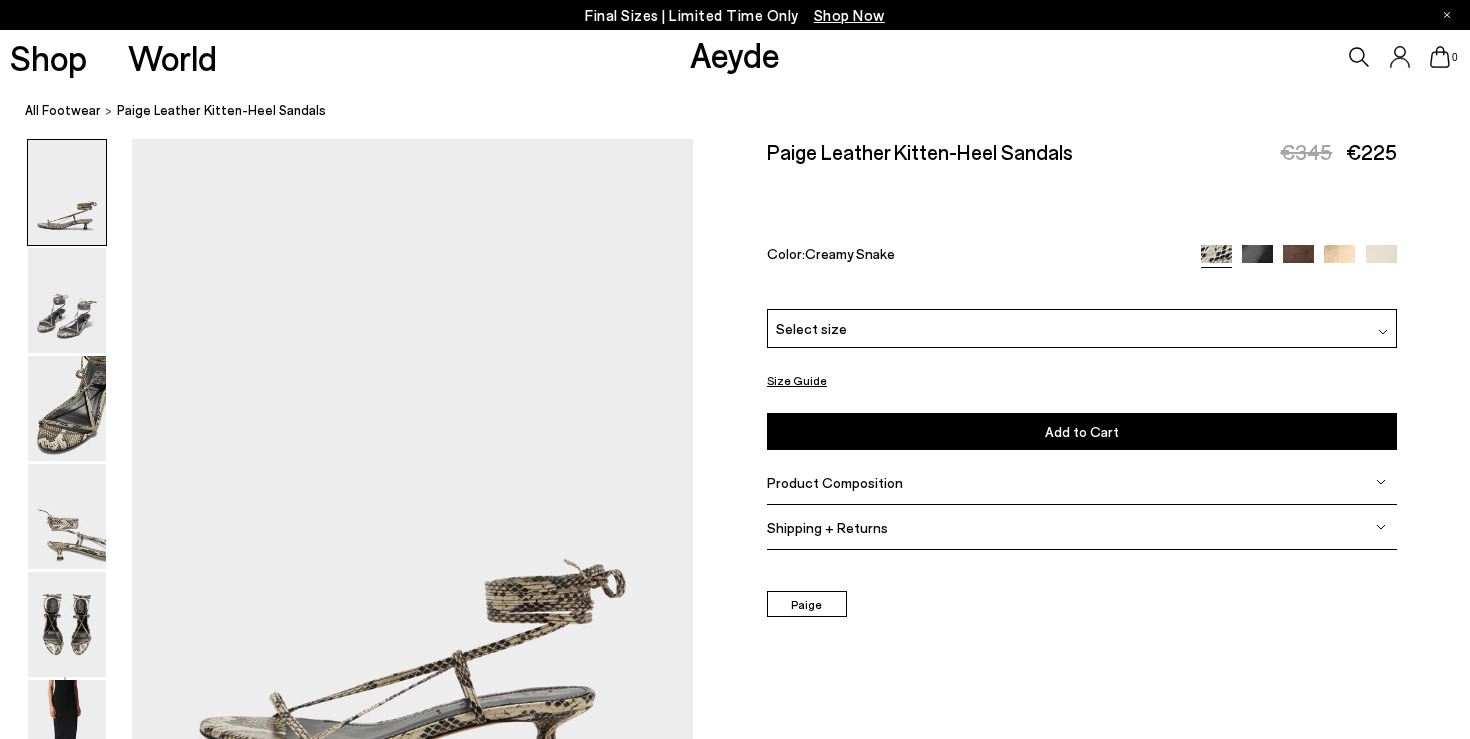 scroll, scrollTop: 0, scrollLeft: 0, axis: both 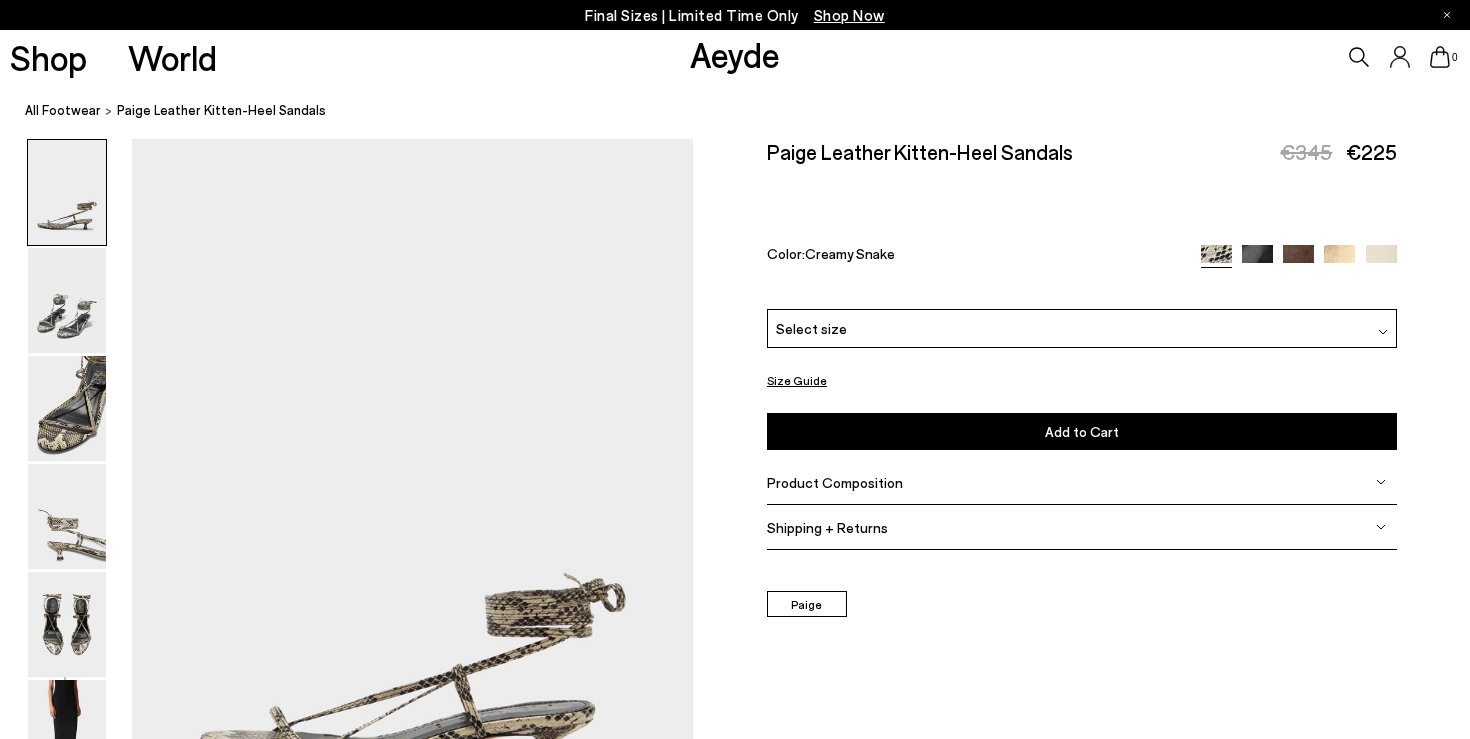 click on "Product Composition" at bounding box center [835, 482] 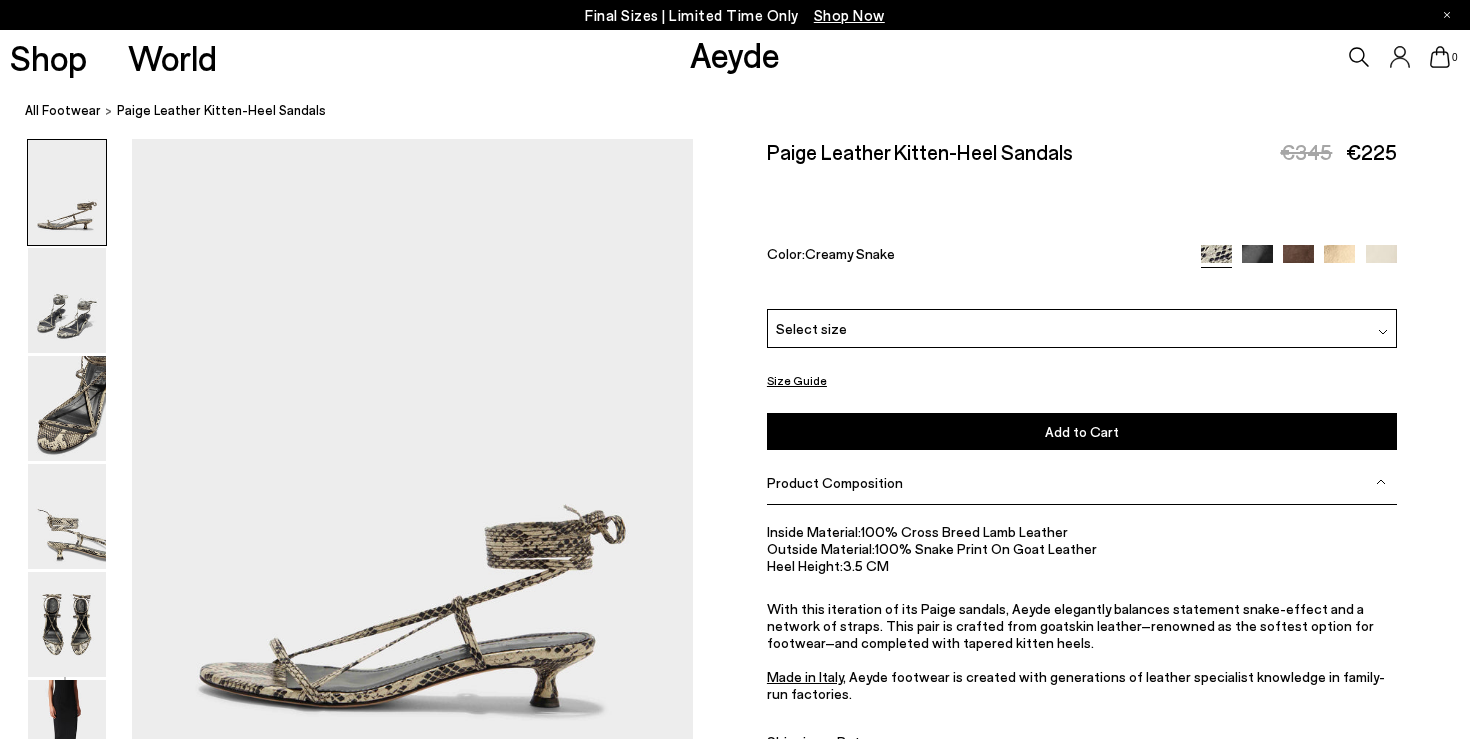 scroll, scrollTop: 122, scrollLeft: 0, axis: vertical 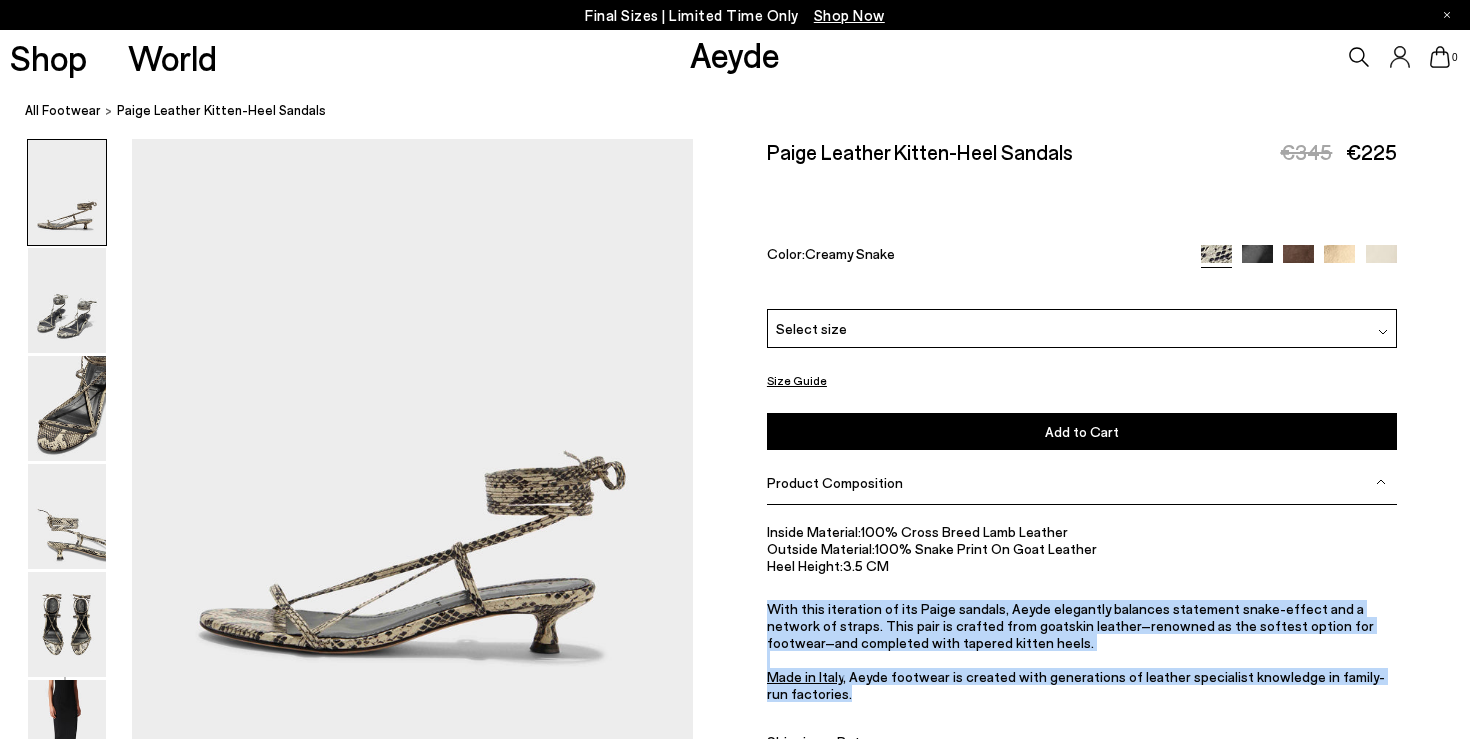 drag, startPoint x: 772, startPoint y: 546, endPoint x: 950, endPoint y: 636, distance: 199.45927 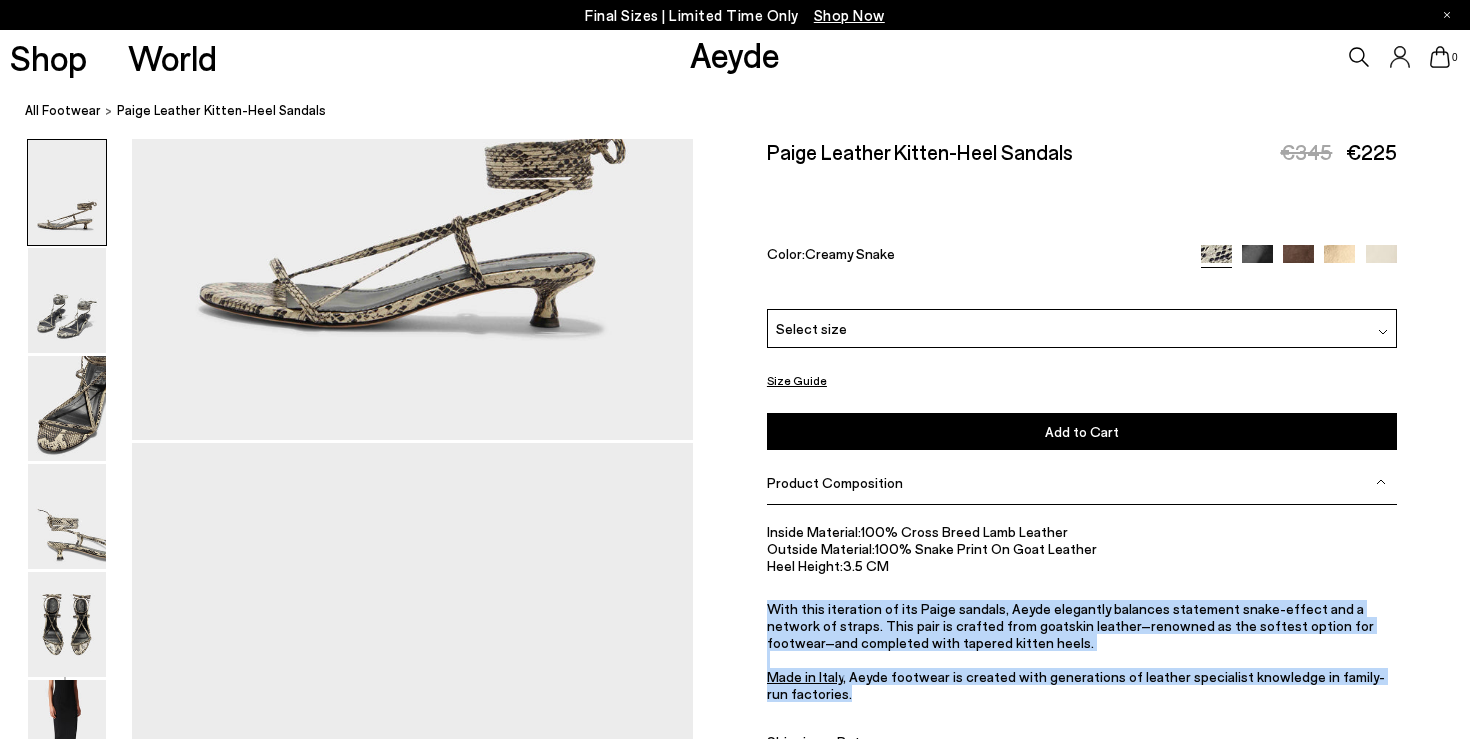 scroll, scrollTop: 289, scrollLeft: 0, axis: vertical 